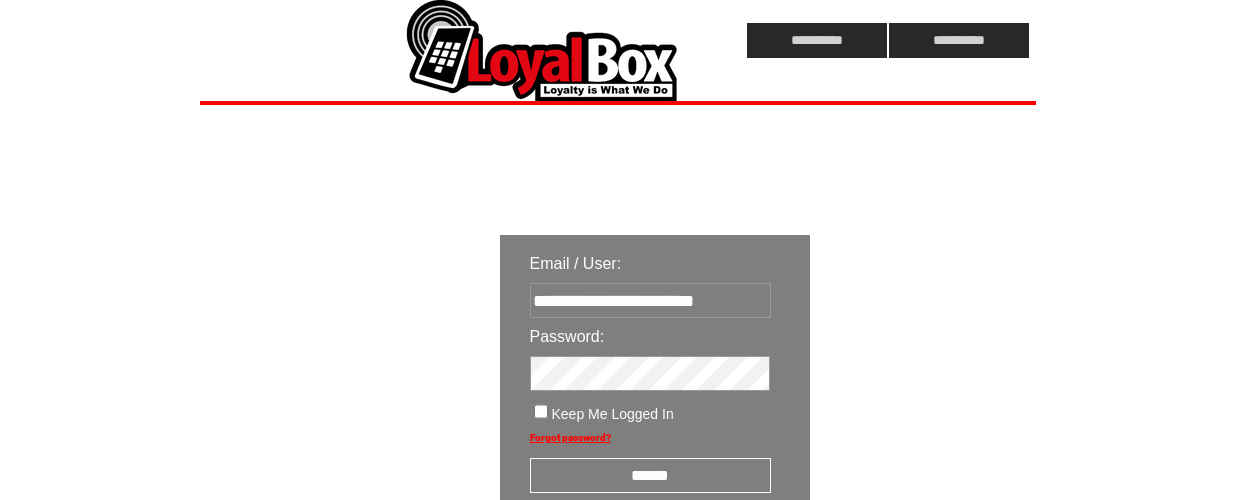 scroll, scrollTop: 0, scrollLeft: 0, axis: both 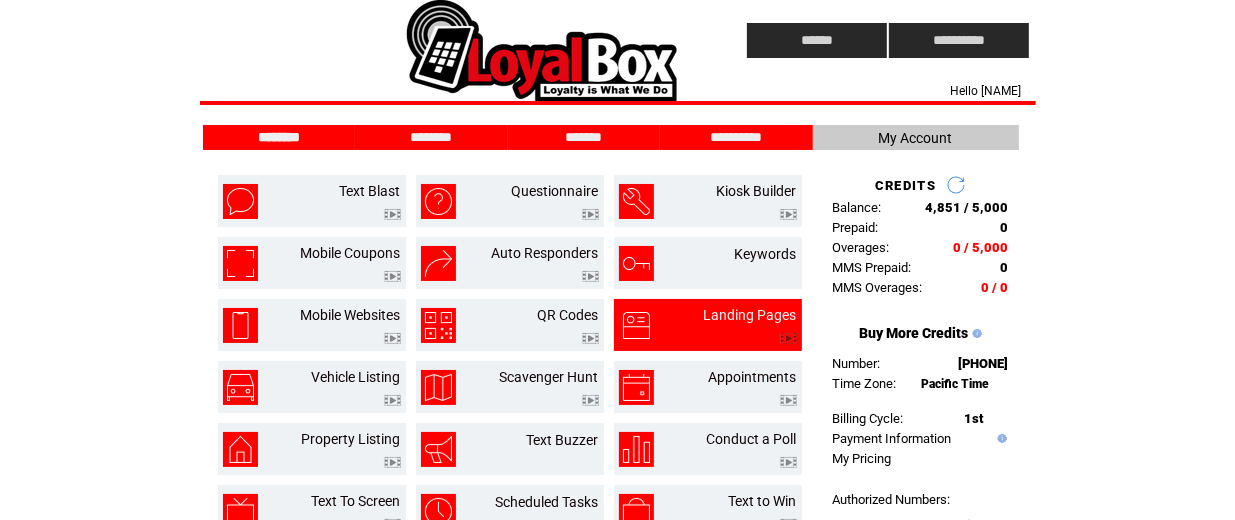 click at bounding box center [750, 333] 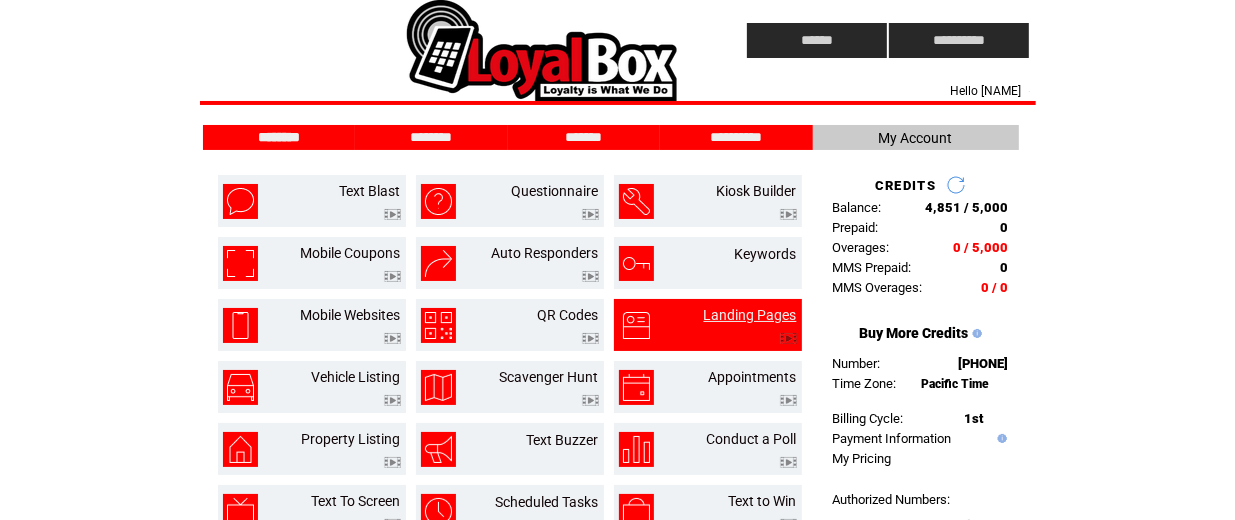 click on "Landing Pages" at bounding box center [750, 315] 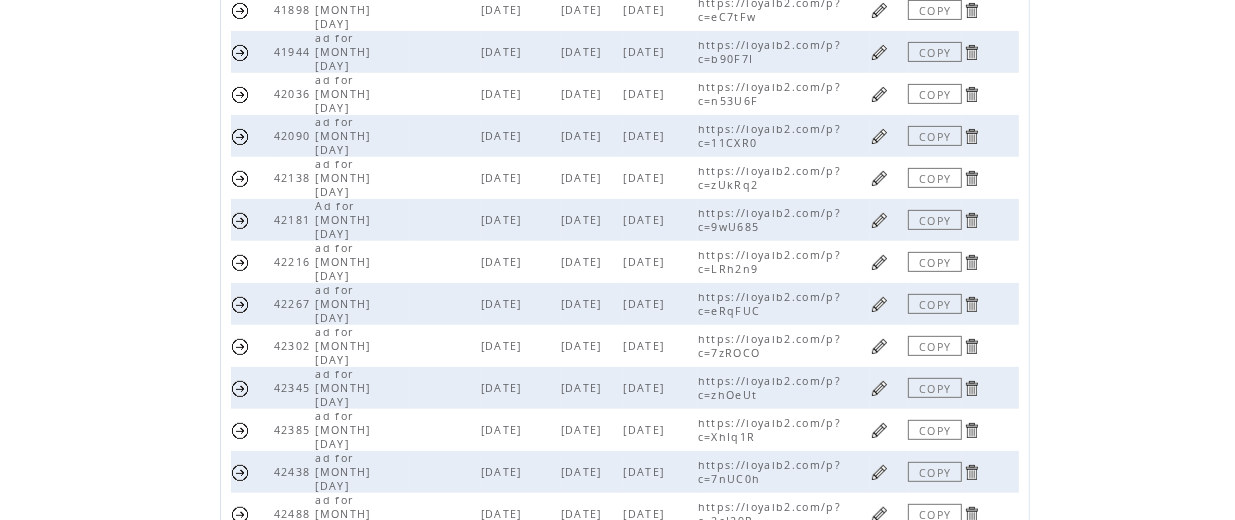 scroll, scrollTop: 670, scrollLeft: 0, axis: vertical 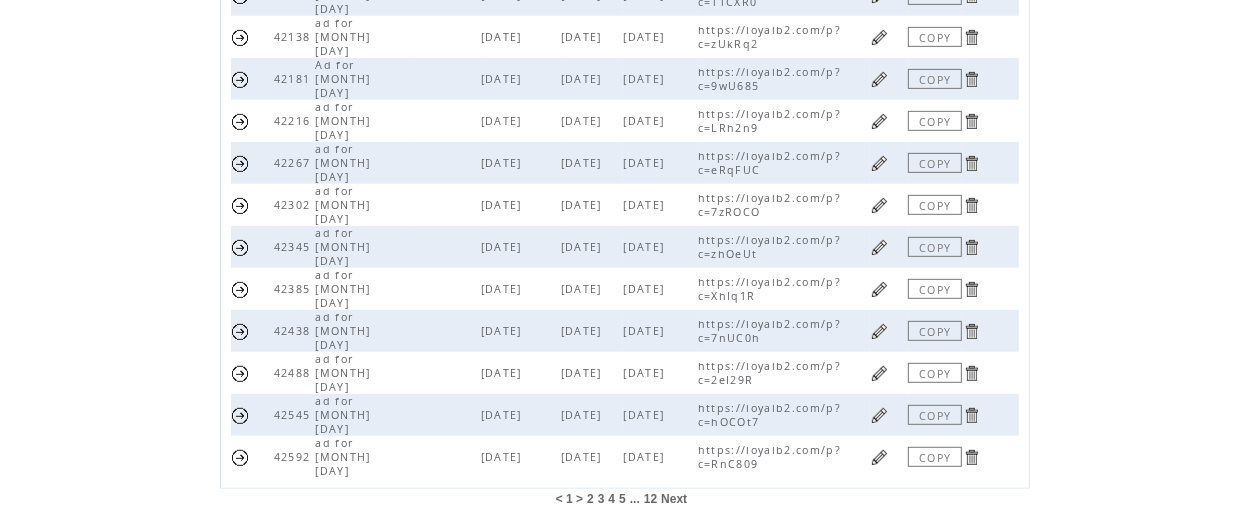 click on "12" at bounding box center [650, 499] 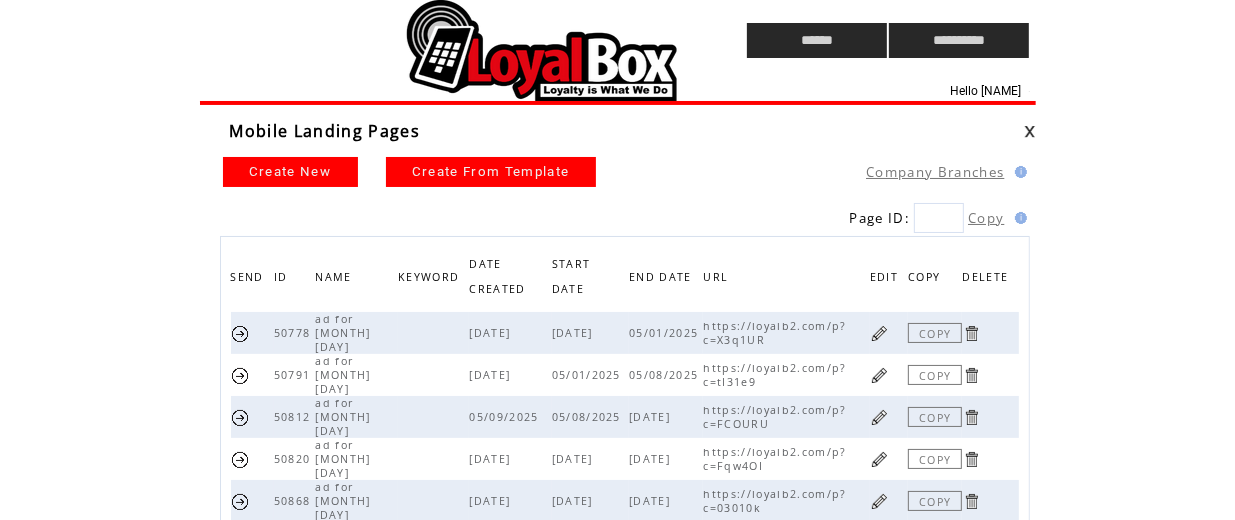 scroll, scrollTop: 291, scrollLeft: 0, axis: vertical 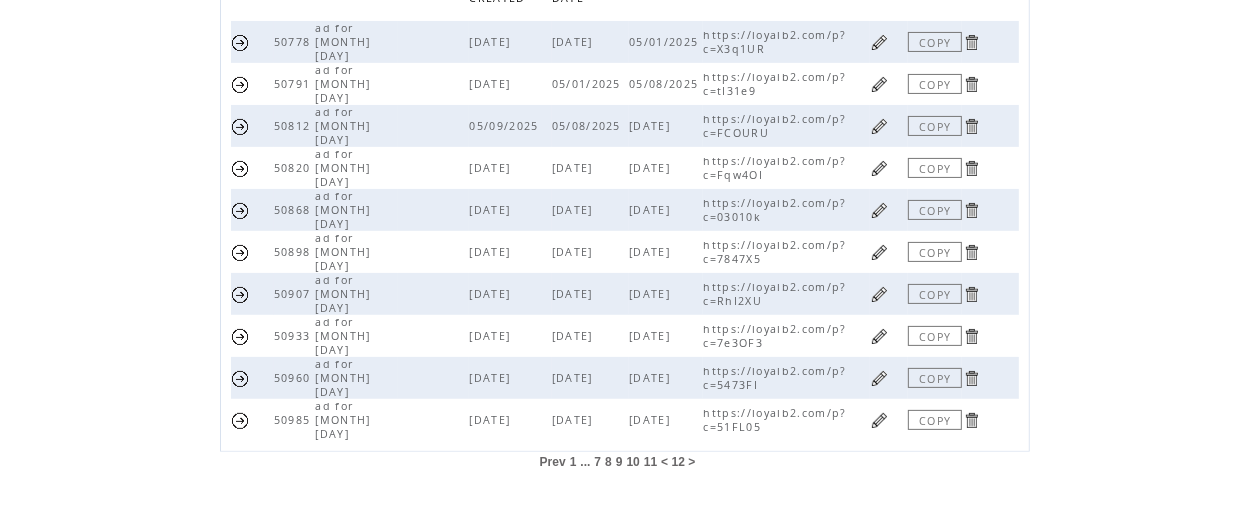 click on "COPY" at bounding box center (935, 420) 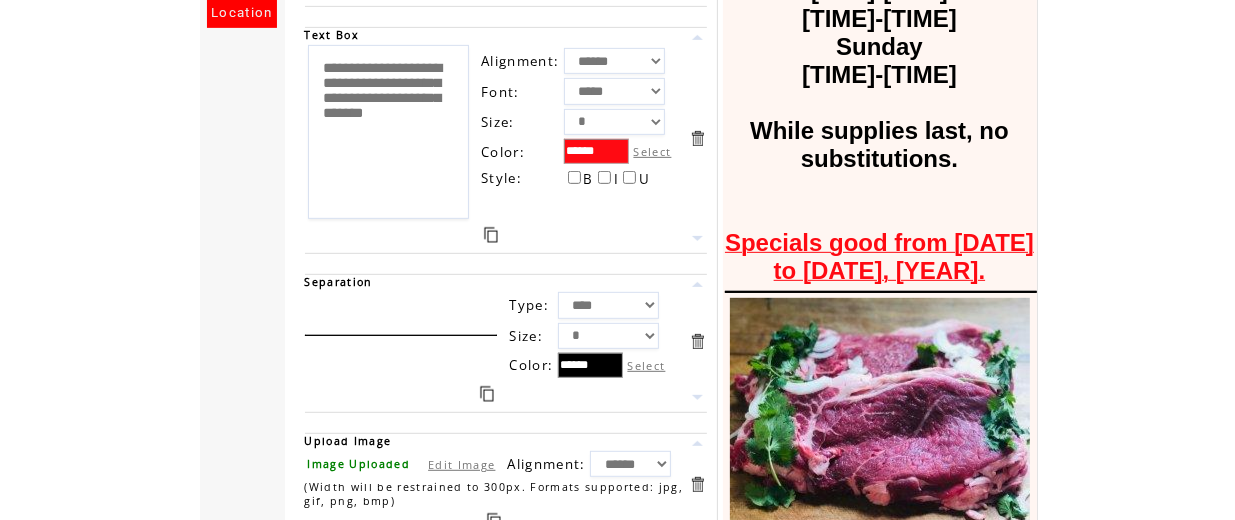 scroll, scrollTop: 666, scrollLeft: 0, axis: vertical 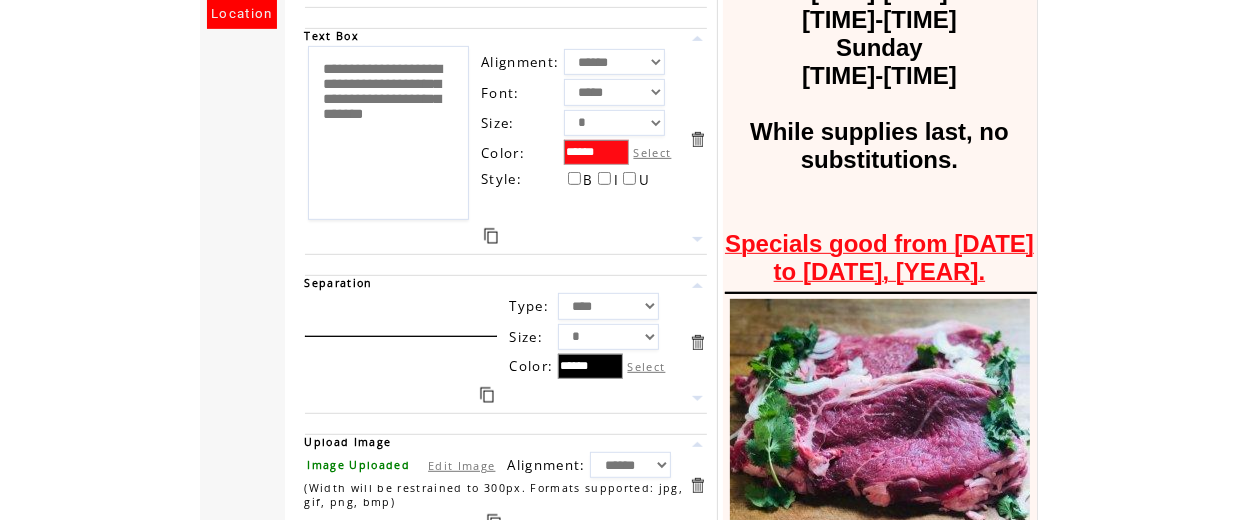 click on "**********" at bounding box center (389, 133) 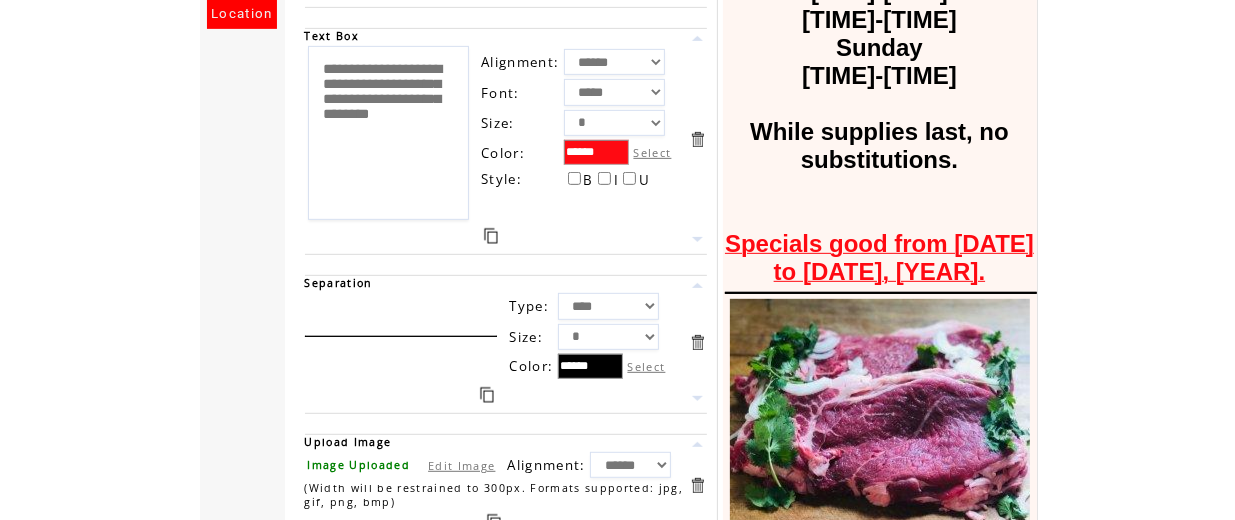 click on "**********" at bounding box center (389, 133) 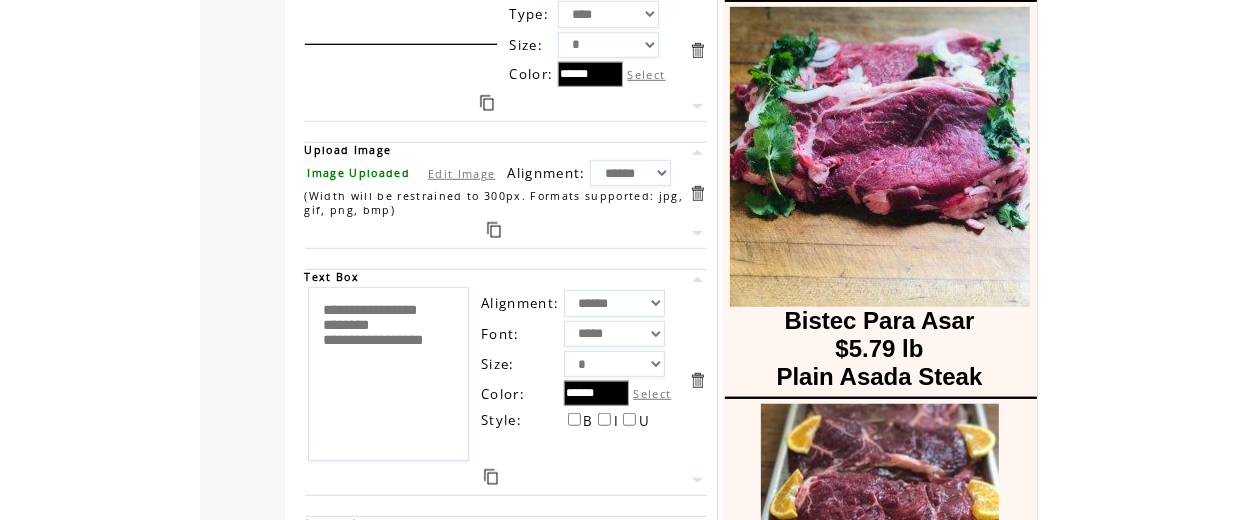scroll, scrollTop: 956, scrollLeft: 0, axis: vertical 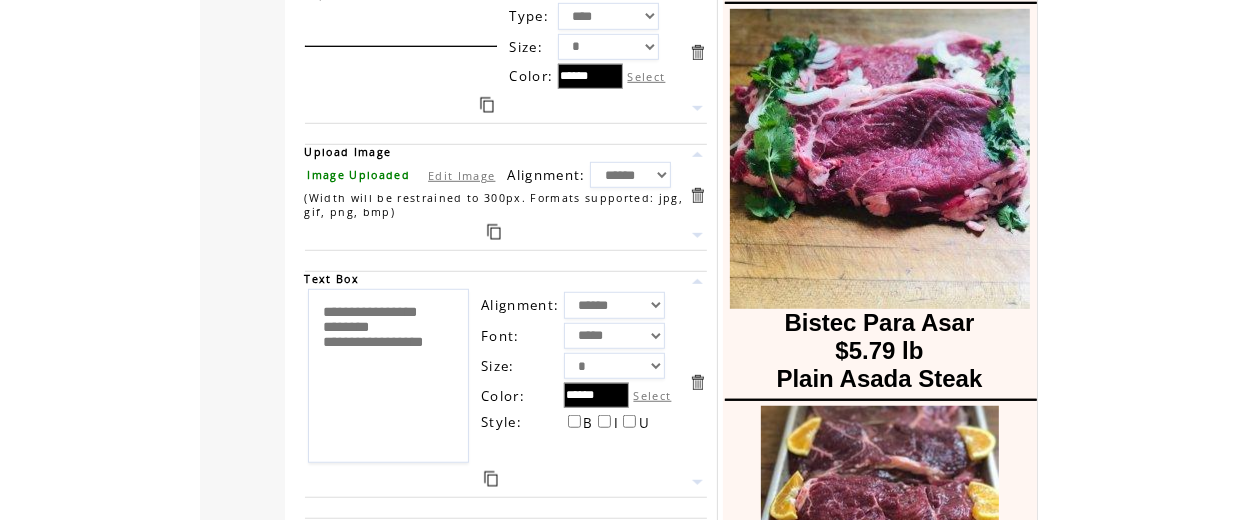 type on "**********" 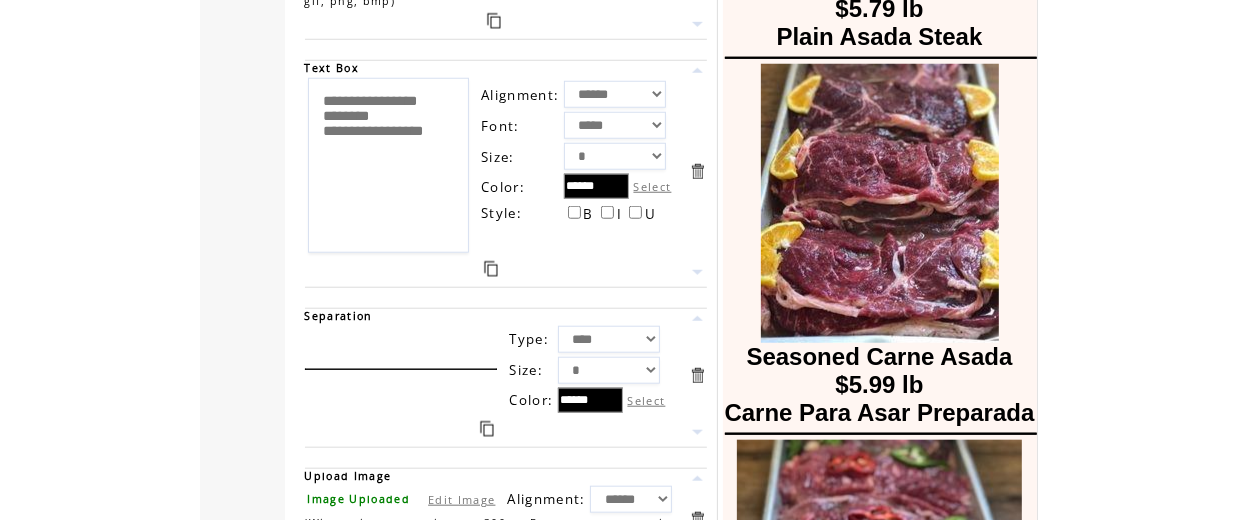 scroll, scrollTop: 1328, scrollLeft: 0, axis: vertical 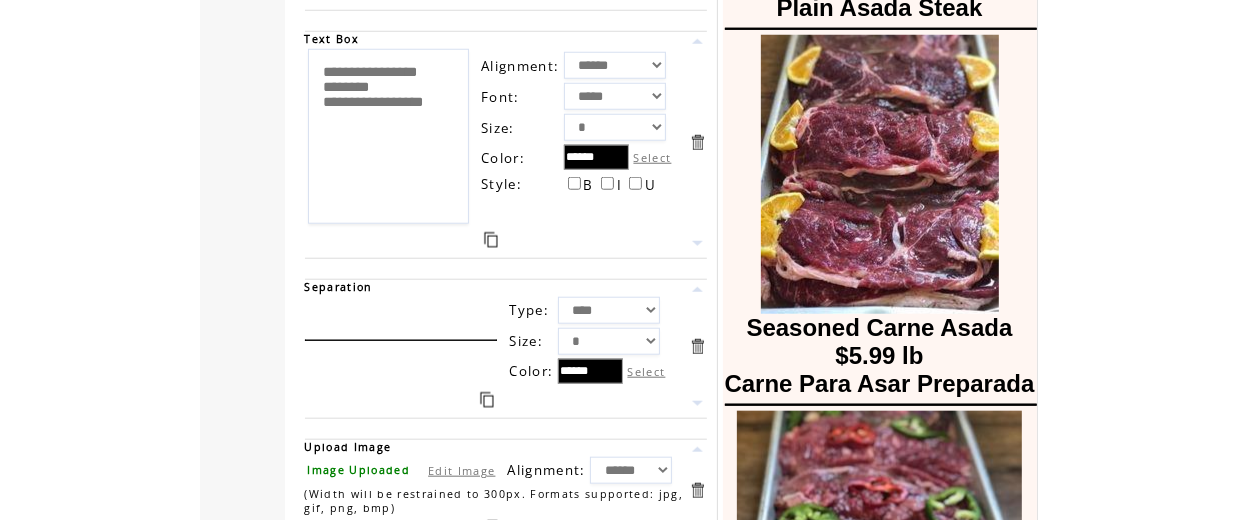 click at bounding box center (491, 240) 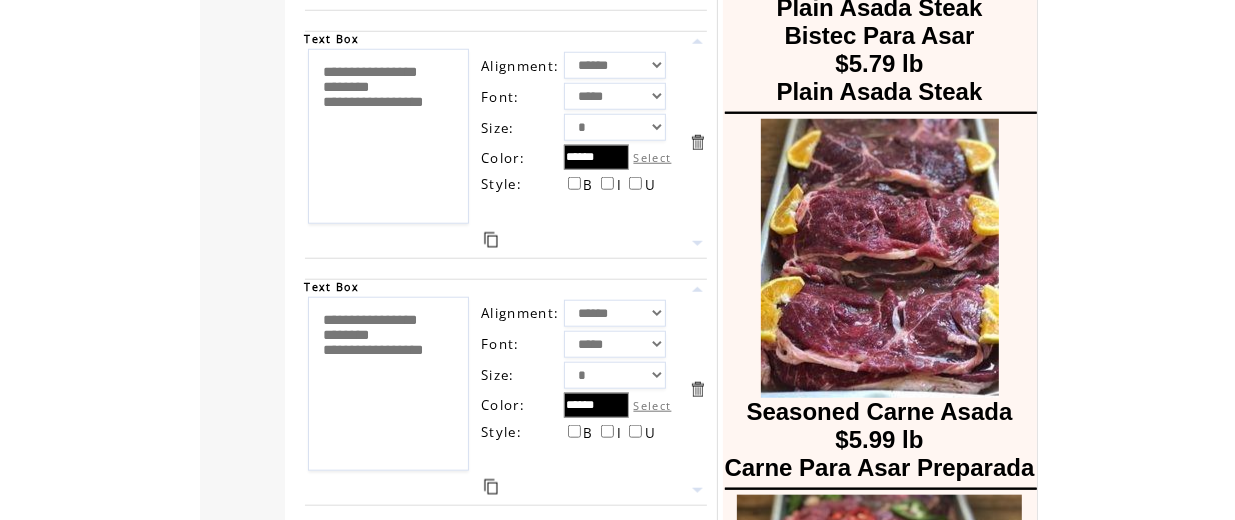 click at bounding box center (697, 41) 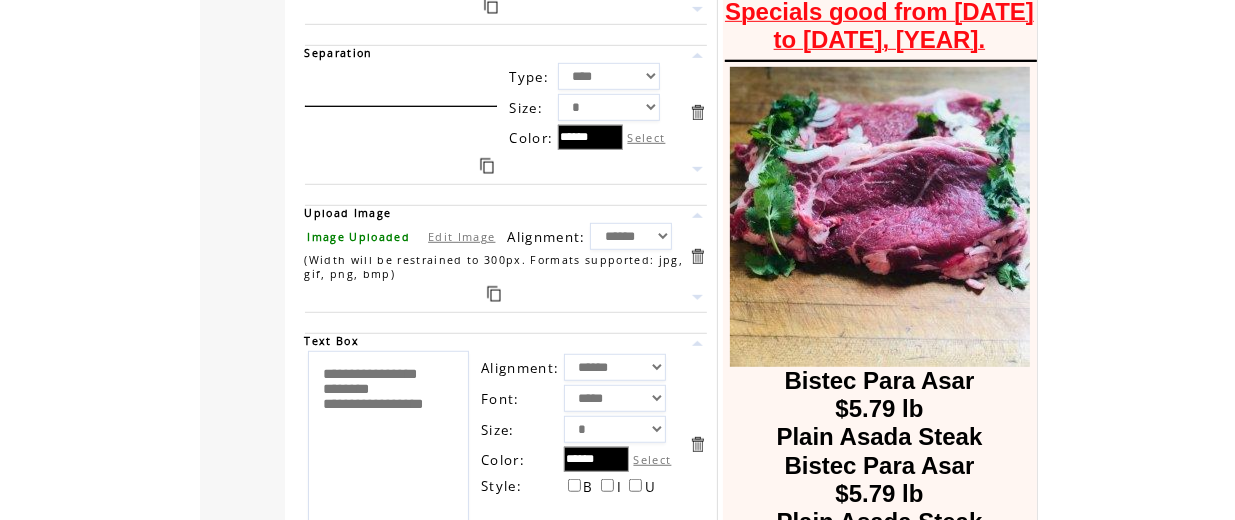 scroll, scrollTop: 894, scrollLeft: 0, axis: vertical 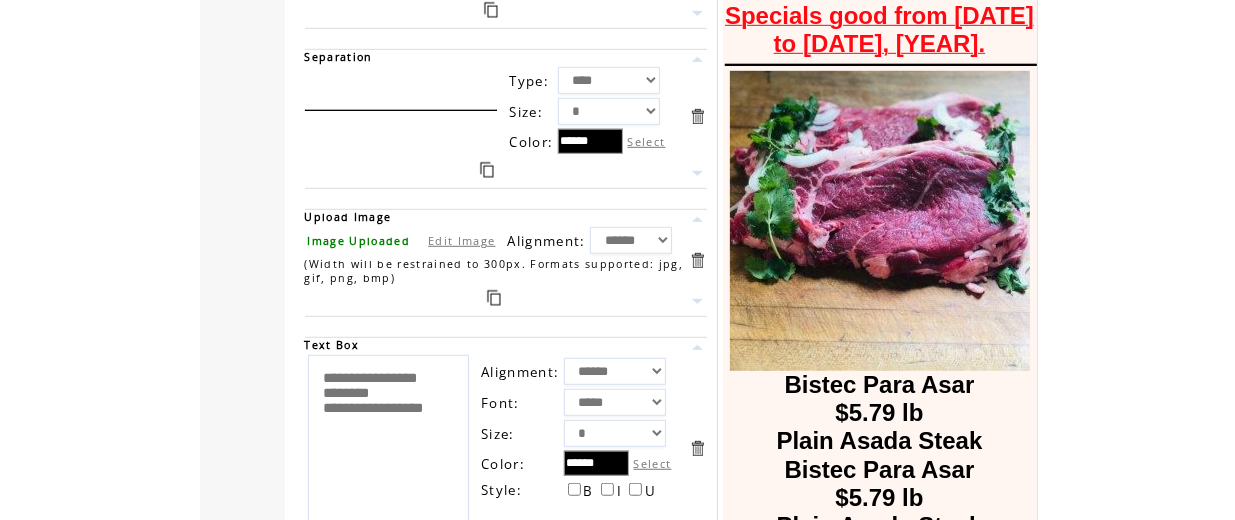 click on "Edit Image" at bounding box center (461, 240) 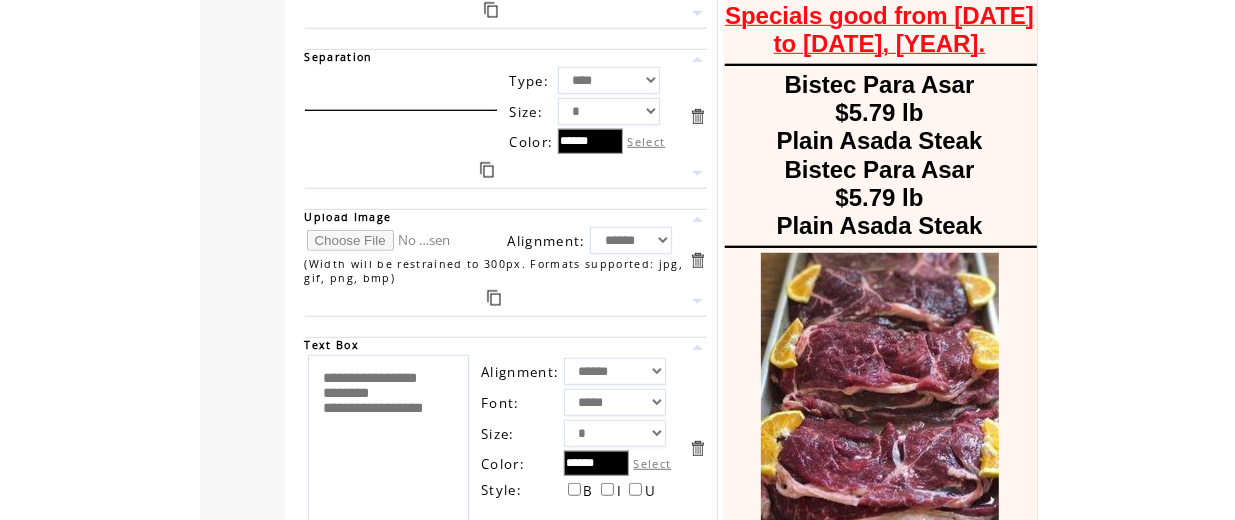 click at bounding box center (382, 240) 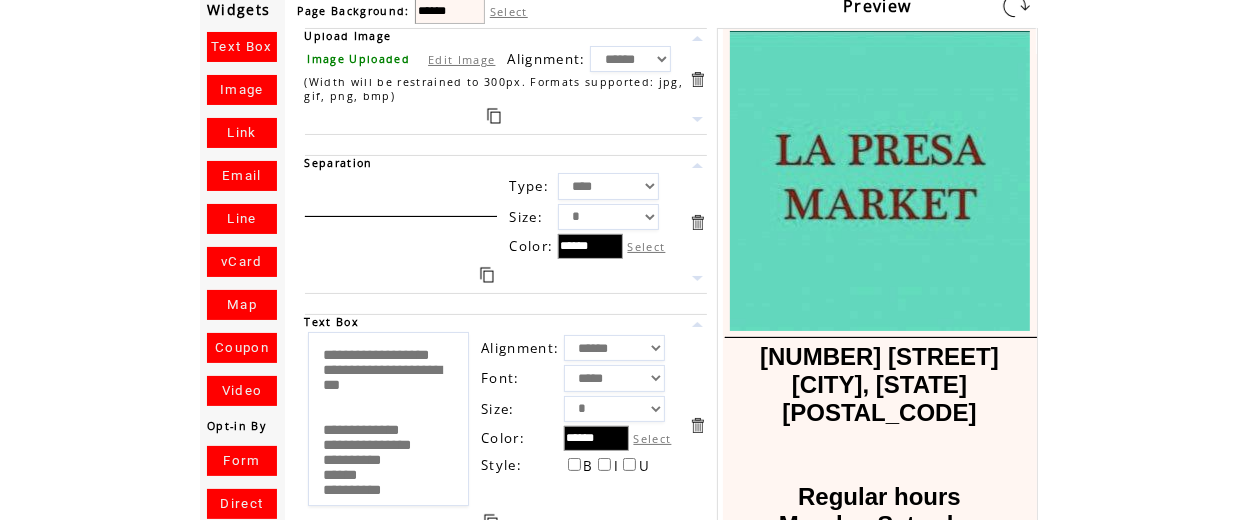 scroll, scrollTop: 0, scrollLeft: 0, axis: both 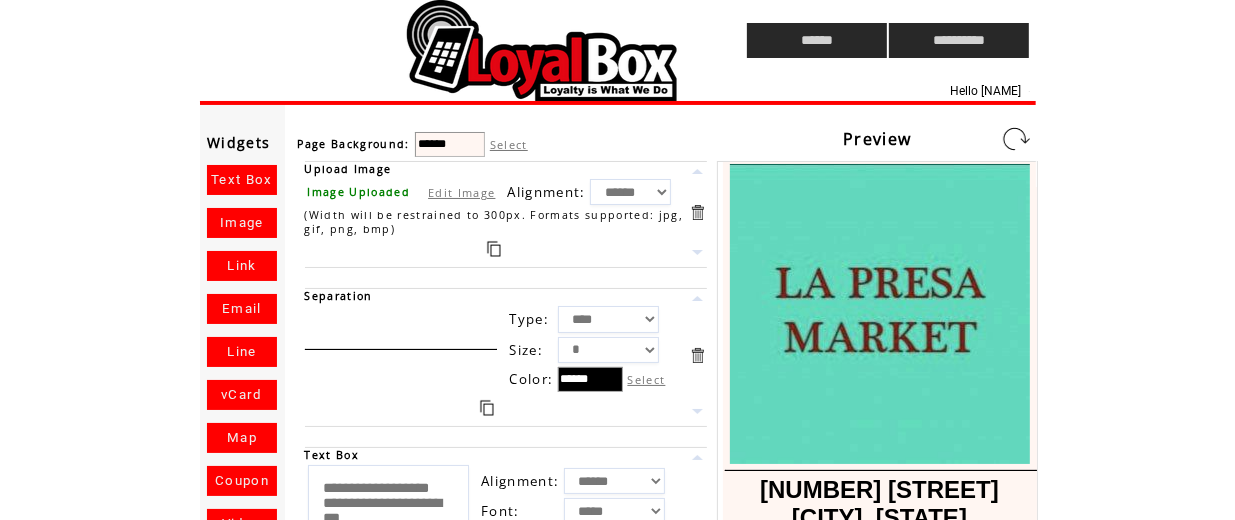 click at bounding box center (1016, 139) 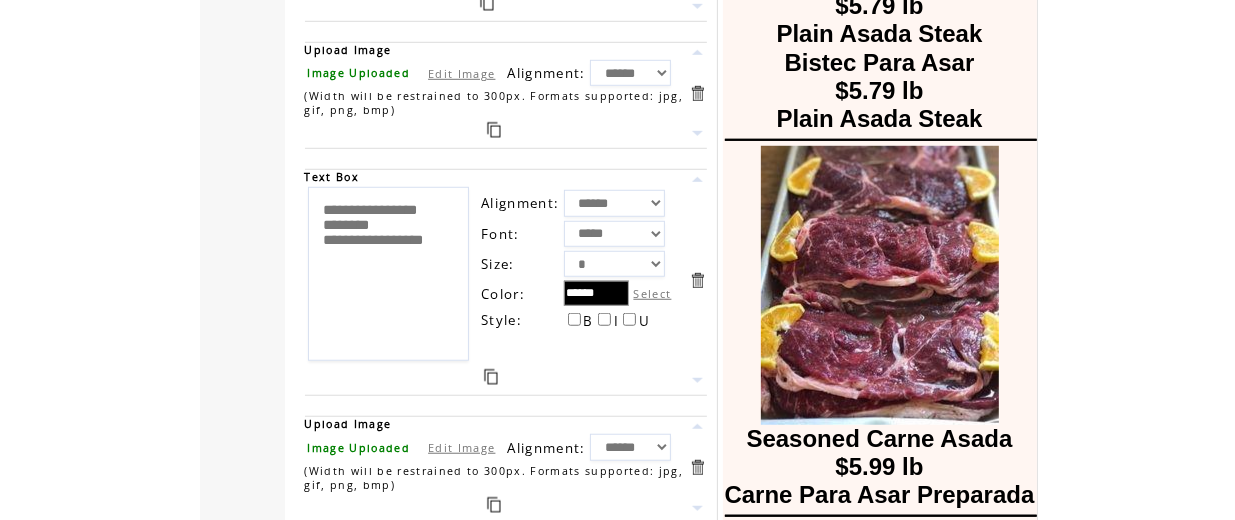 scroll, scrollTop: 963, scrollLeft: 0, axis: vertical 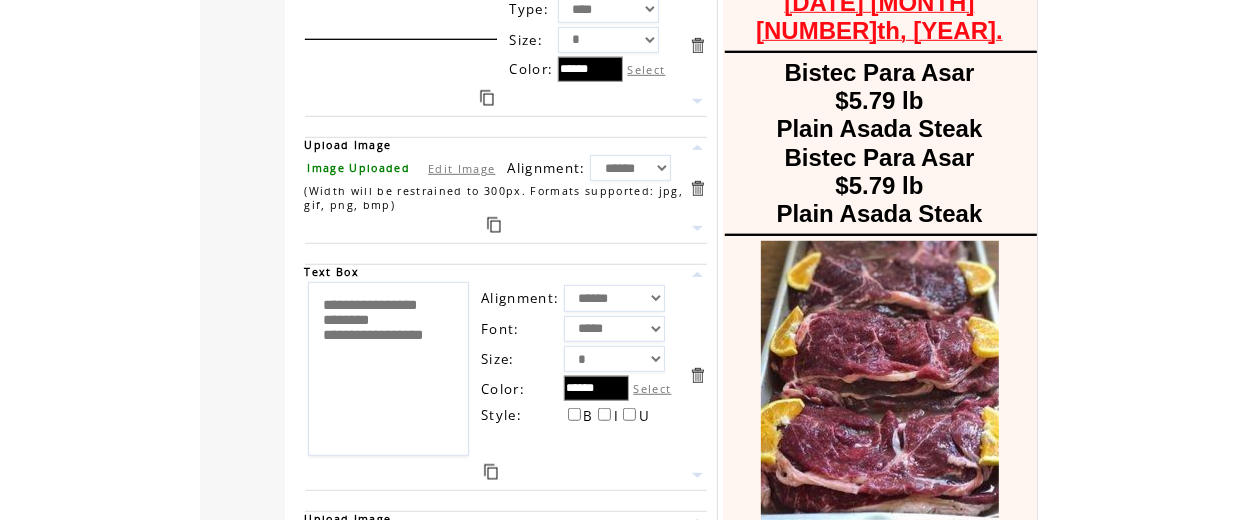 click on "Edit Image" at bounding box center [461, 168] 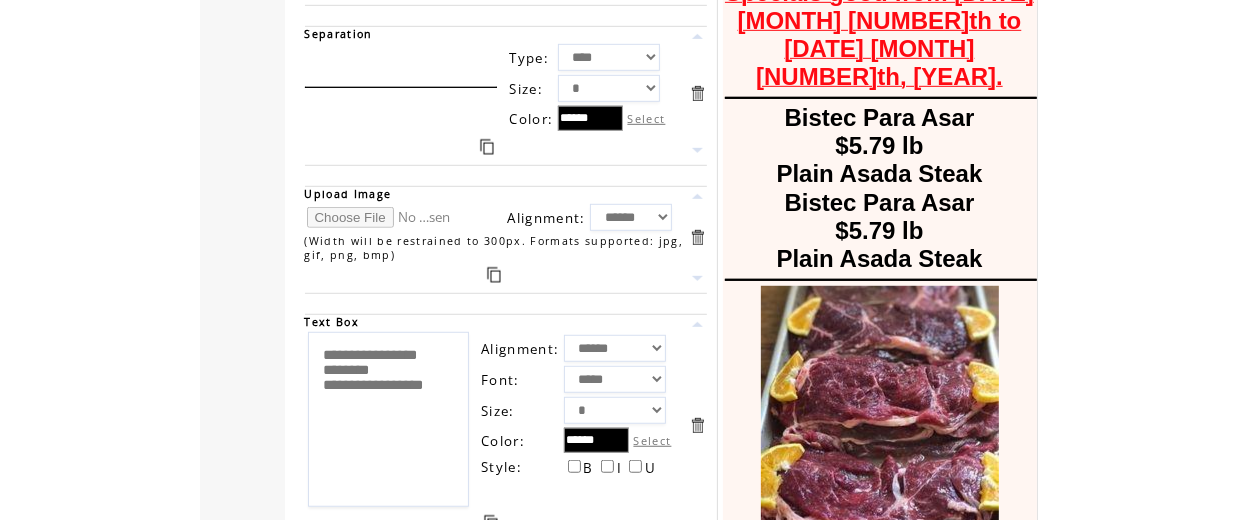 scroll, scrollTop: 922, scrollLeft: 0, axis: vertical 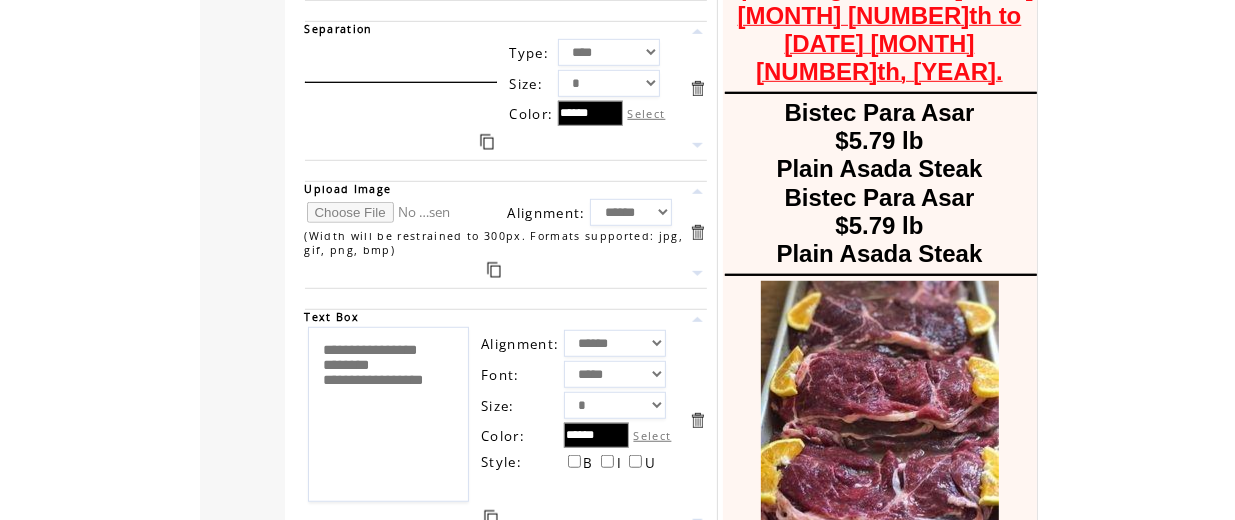 click at bounding box center [382, 212] 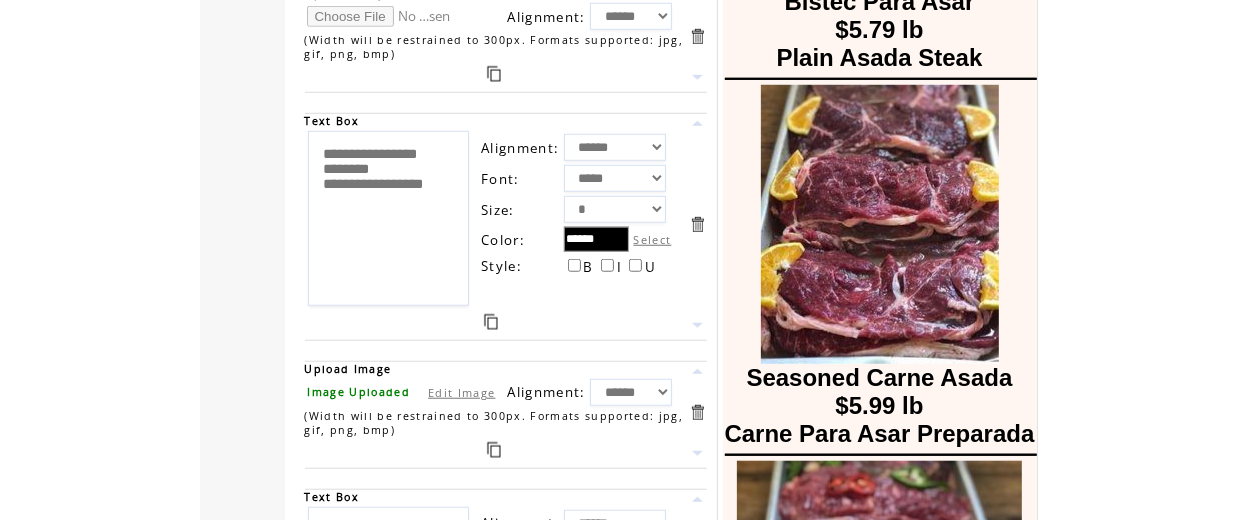 scroll, scrollTop: 1143, scrollLeft: 0, axis: vertical 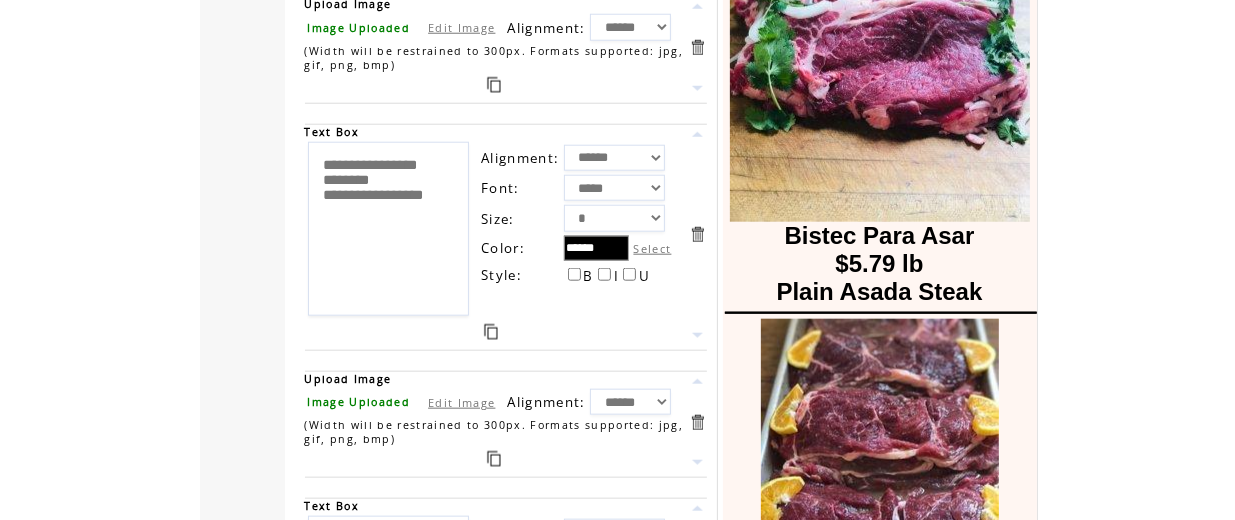 drag, startPoint x: 373, startPoint y: 246, endPoint x: 316, endPoint y: 155, distance: 107.37784 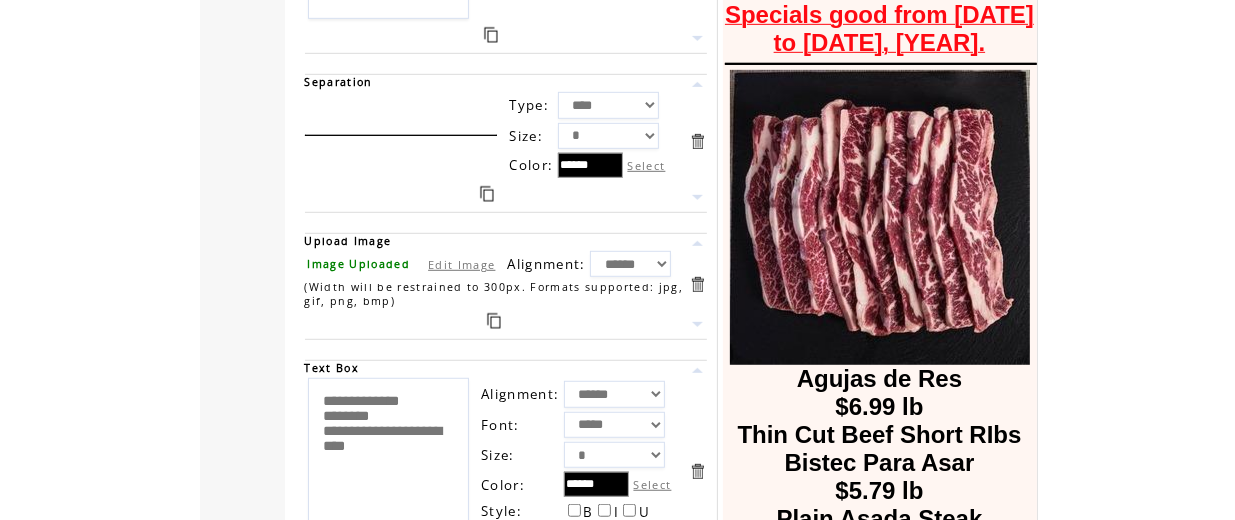 scroll, scrollTop: 828, scrollLeft: 0, axis: vertical 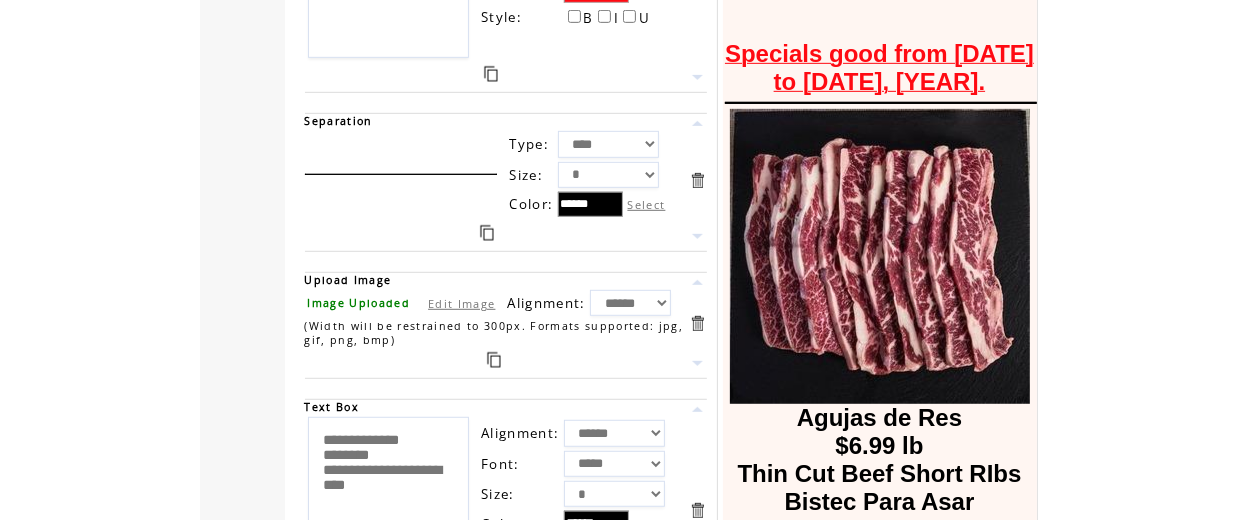 type on "**********" 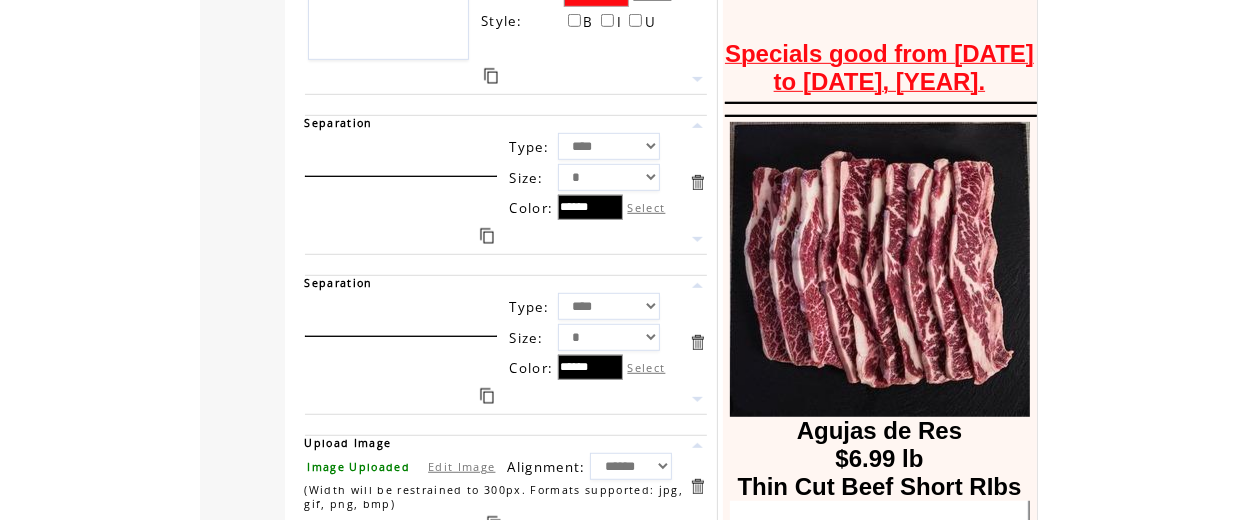 click at bounding box center [697, 399] 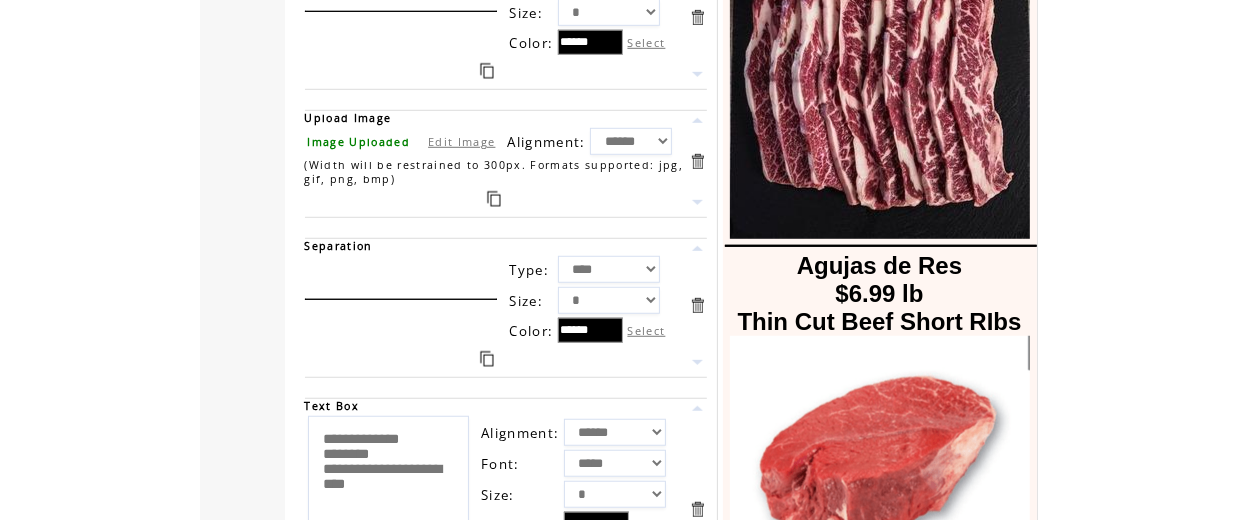 scroll, scrollTop: 1000, scrollLeft: 0, axis: vertical 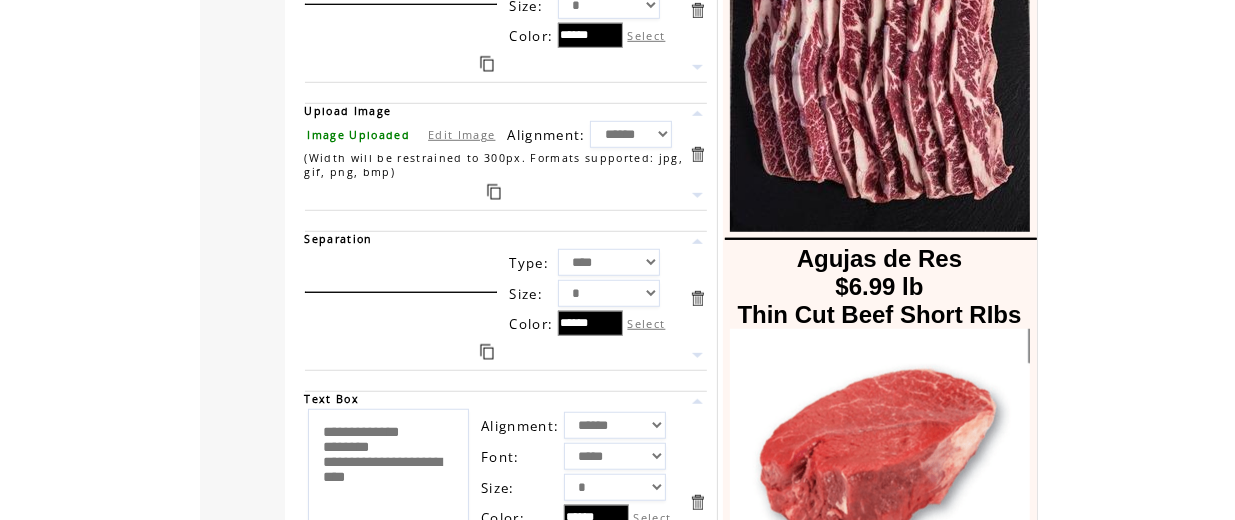 click at bounding box center [697, 355] 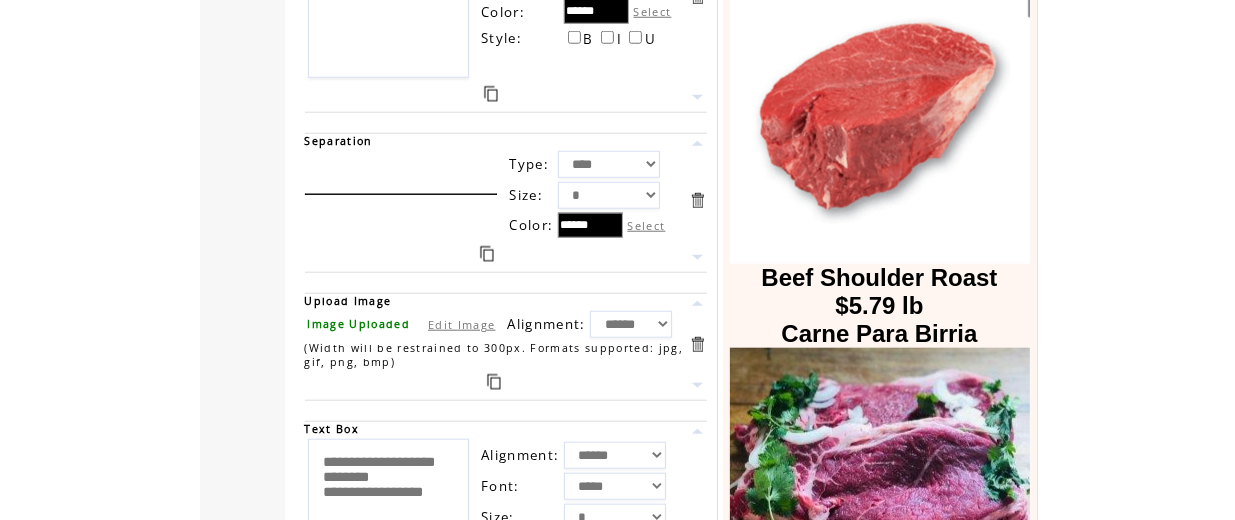 scroll, scrollTop: 1469, scrollLeft: 0, axis: vertical 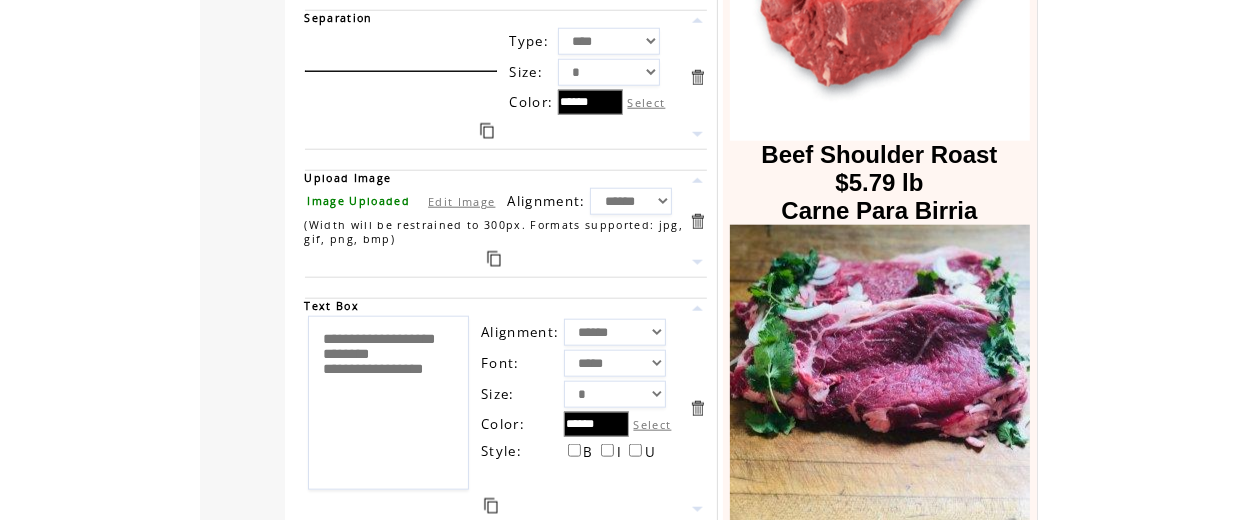 click at bounding box center (487, 131) 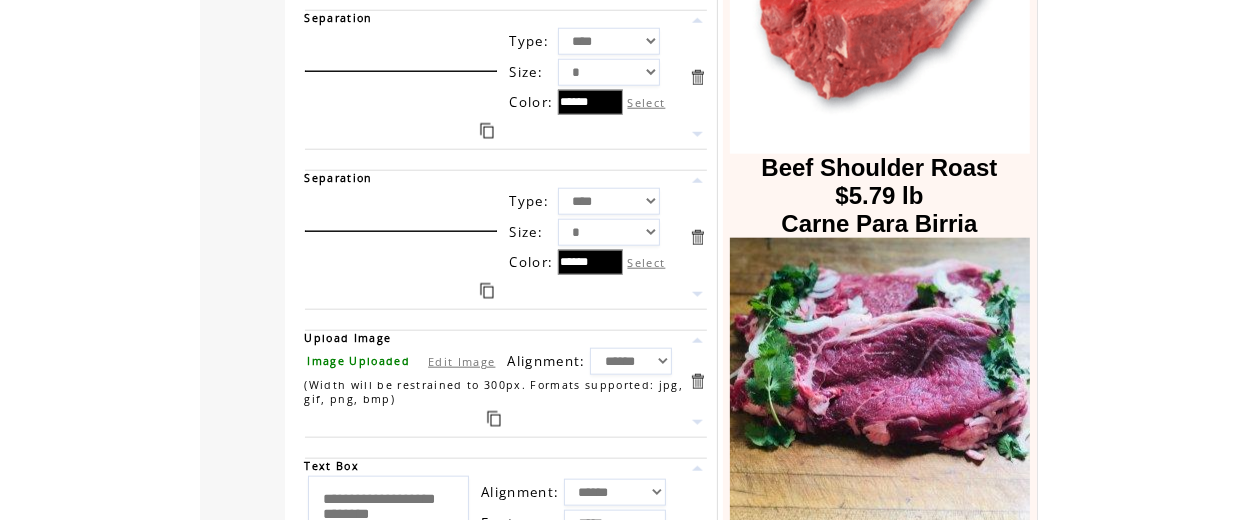 click at bounding box center (697, 294) 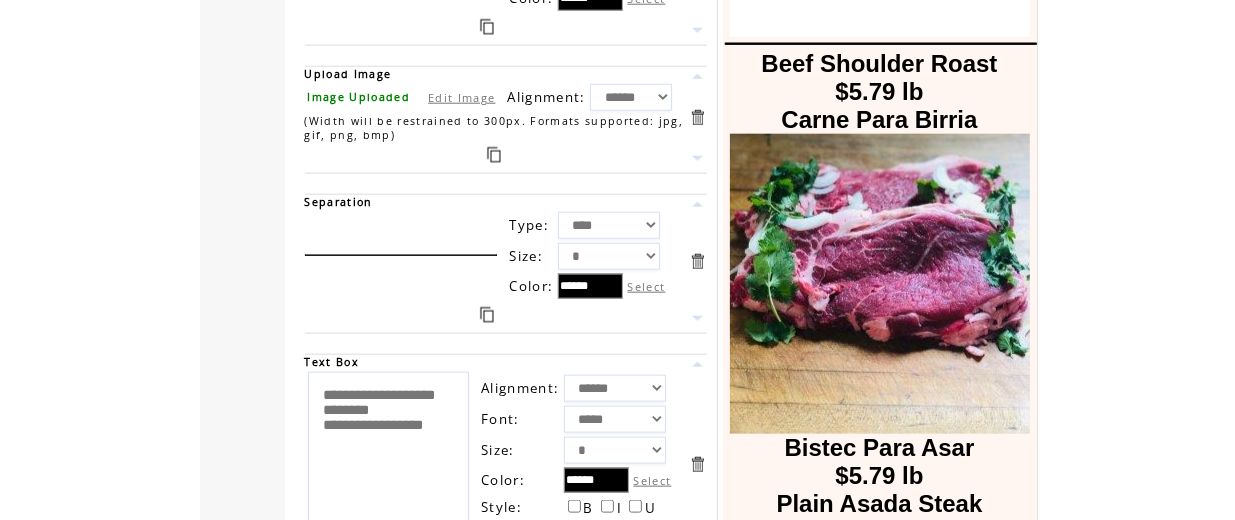 scroll, scrollTop: 1574, scrollLeft: 0, axis: vertical 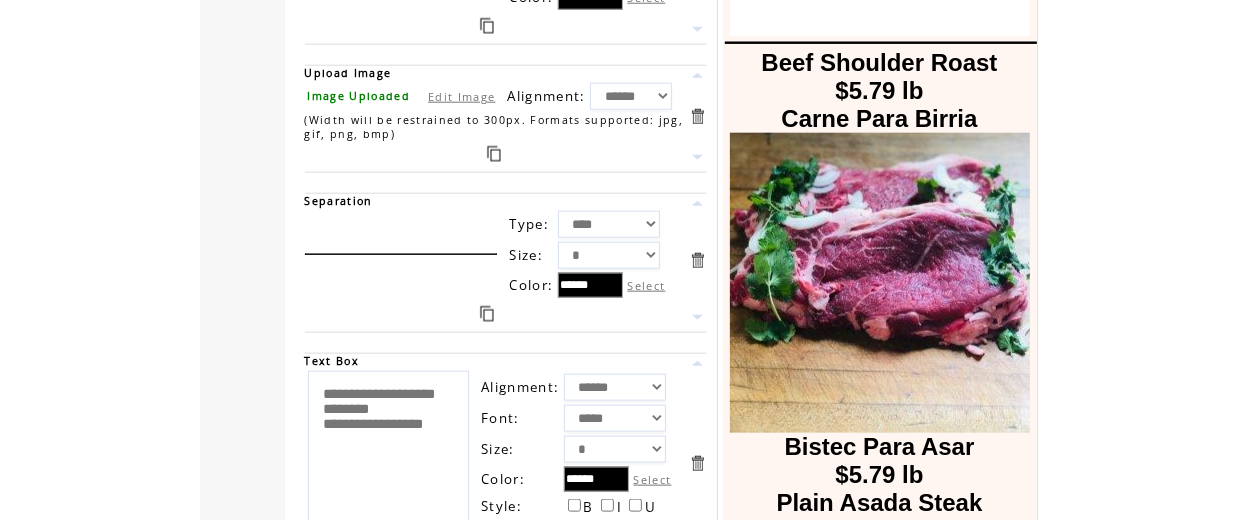 click at bounding box center (697, 317) 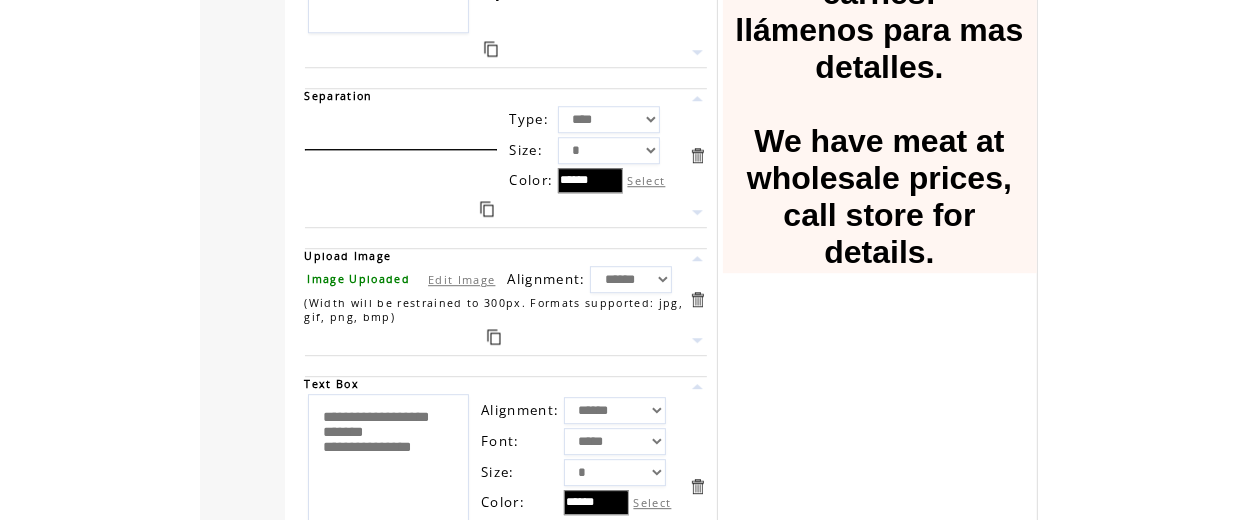 scroll, scrollTop: 4082, scrollLeft: 0, axis: vertical 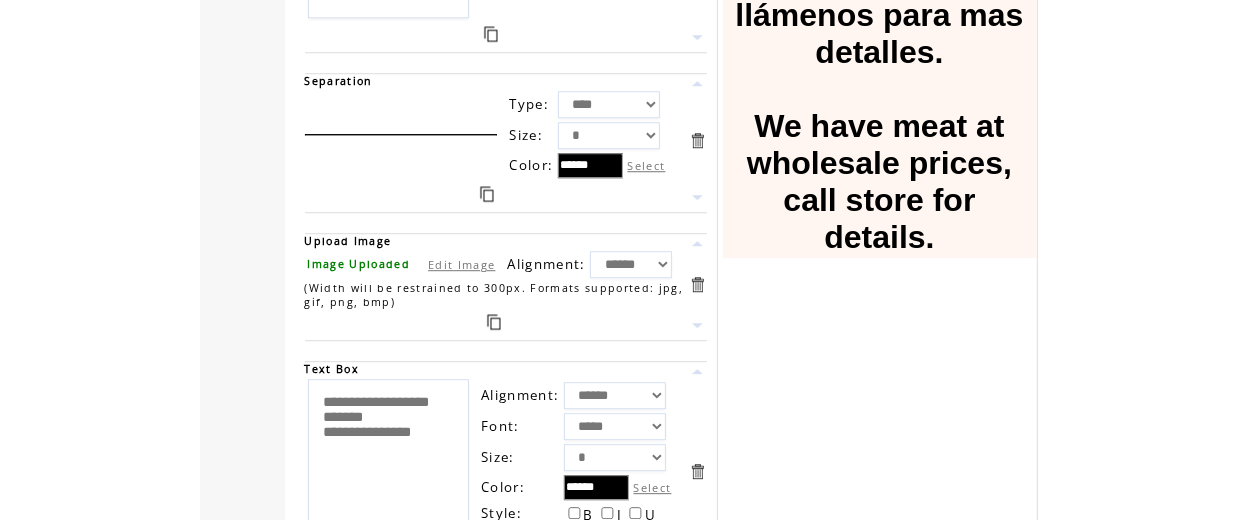click at bounding box center [697, 284] 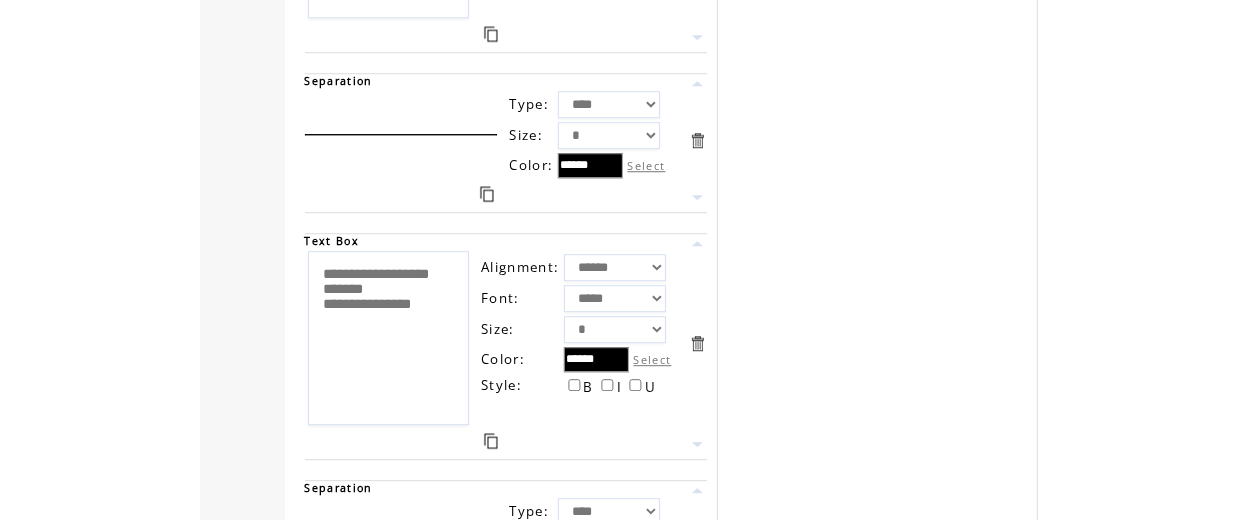 click at bounding box center (697, 343) 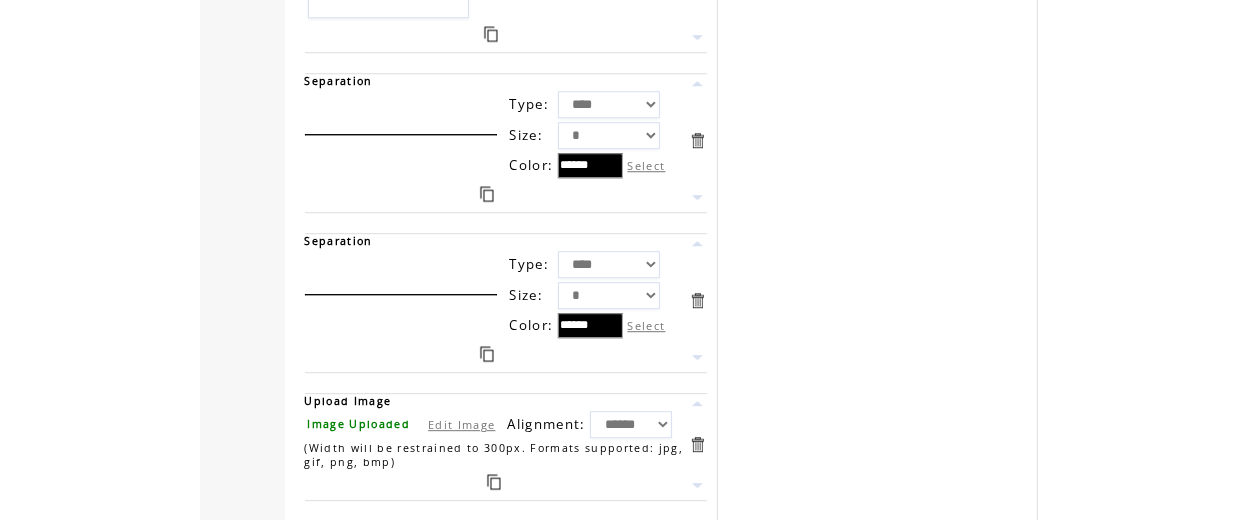 click at bounding box center (697, 300) 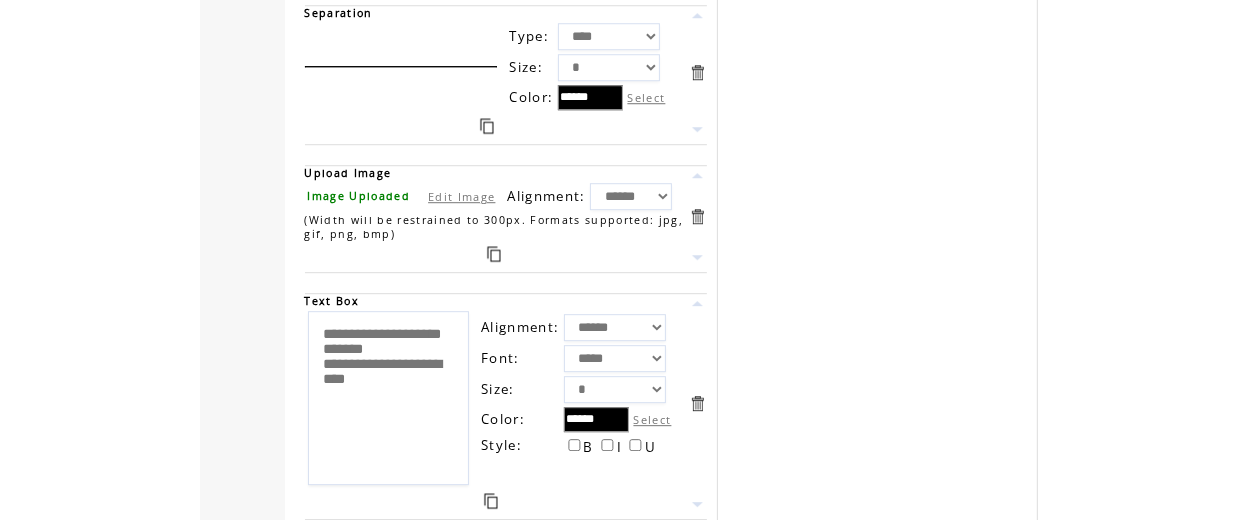 scroll, scrollTop: 4154, scrollLeft: 0, axis: vertical 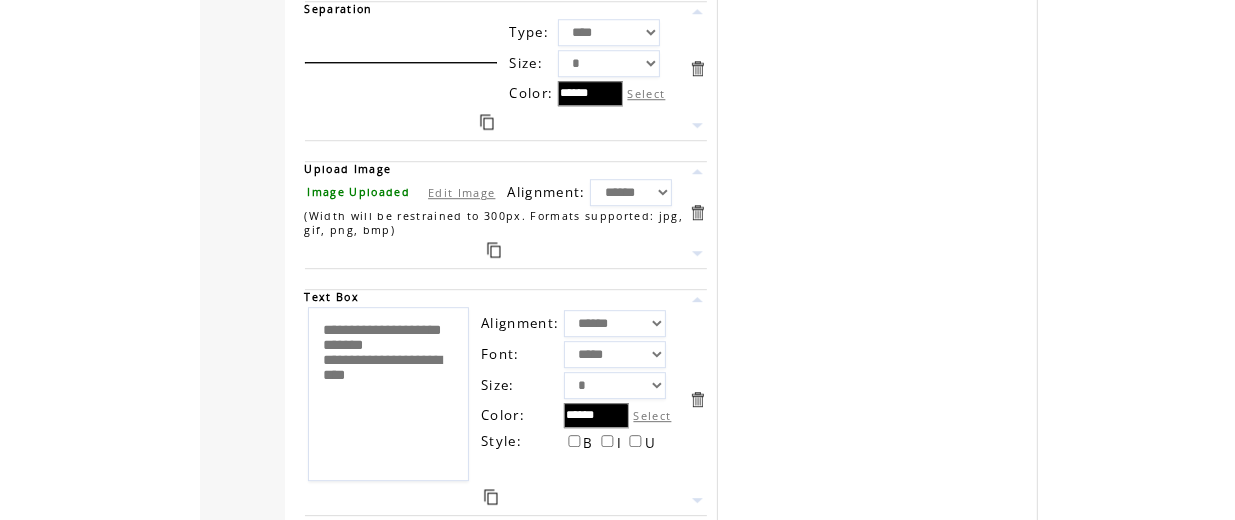 click at bounding box center (697, 212) 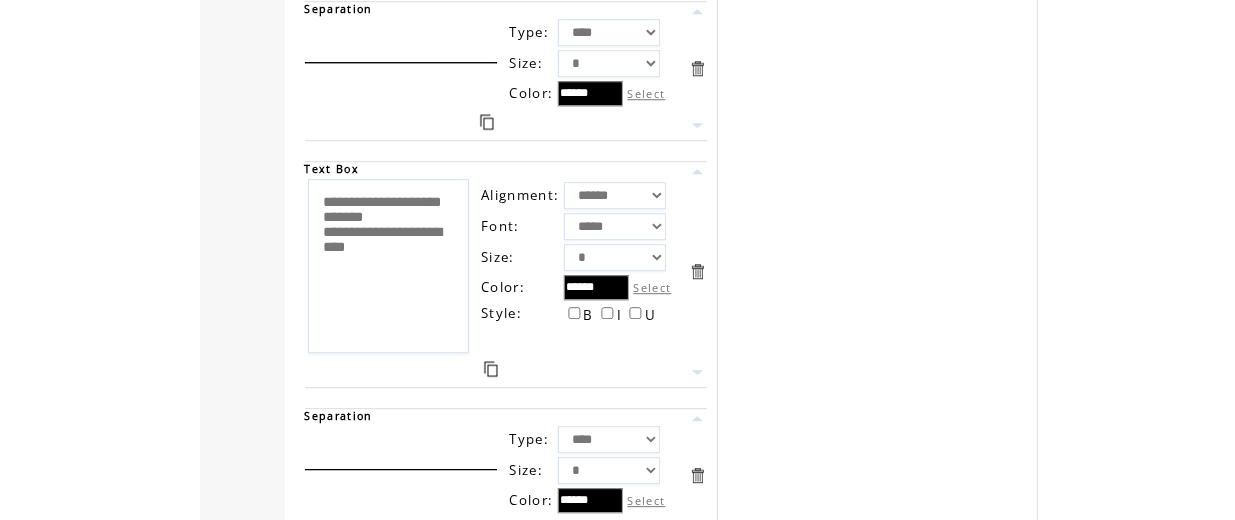 click at bounding box center (697, 271) 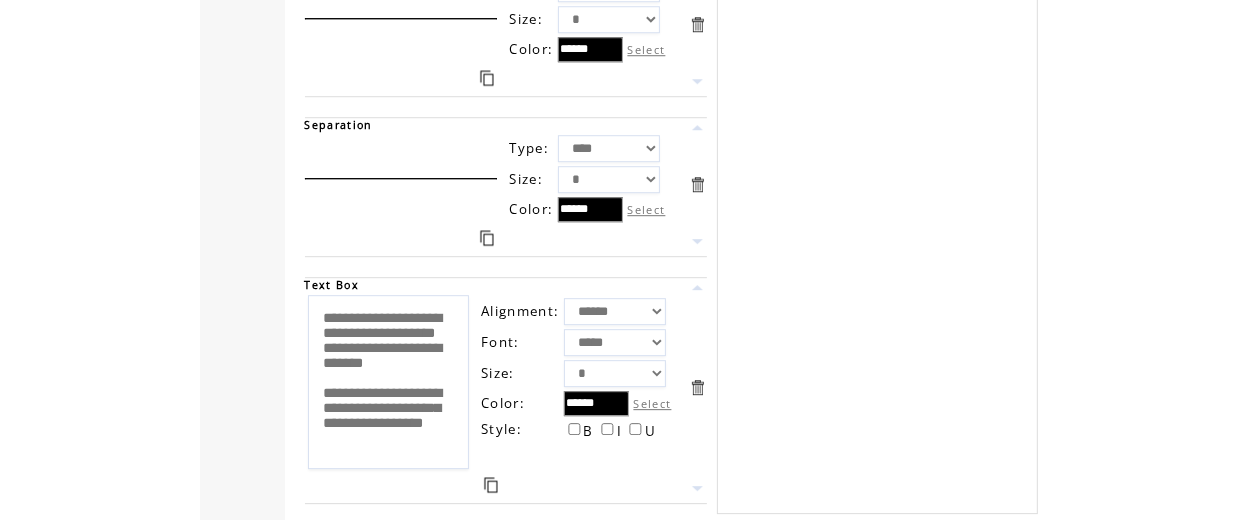 scroll, scrollTop: 4200, scrollLeft: 0, axis: vertical 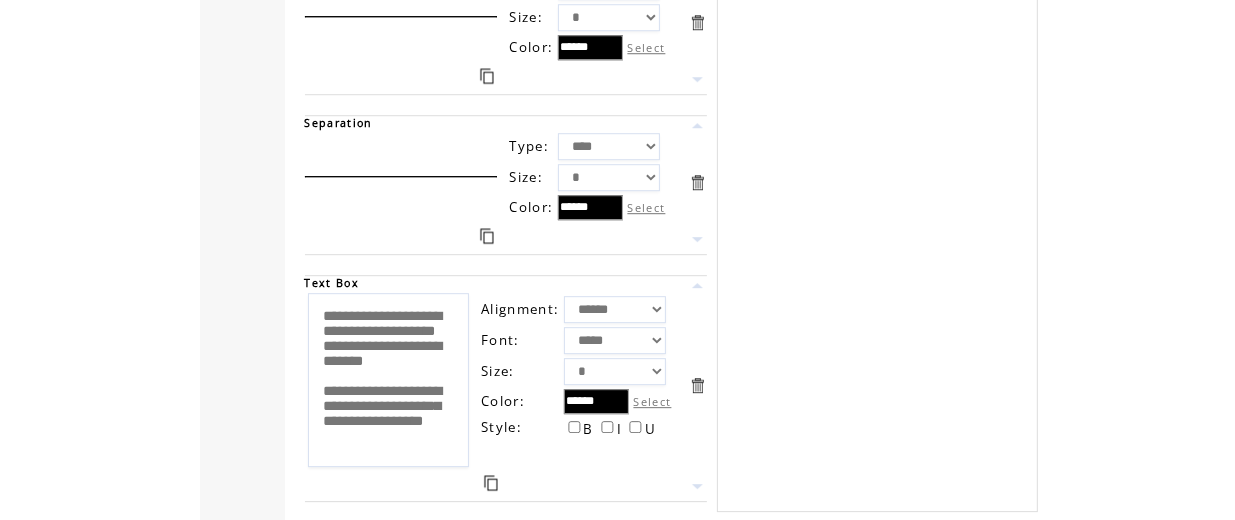 click at bounding box center [697, 182] 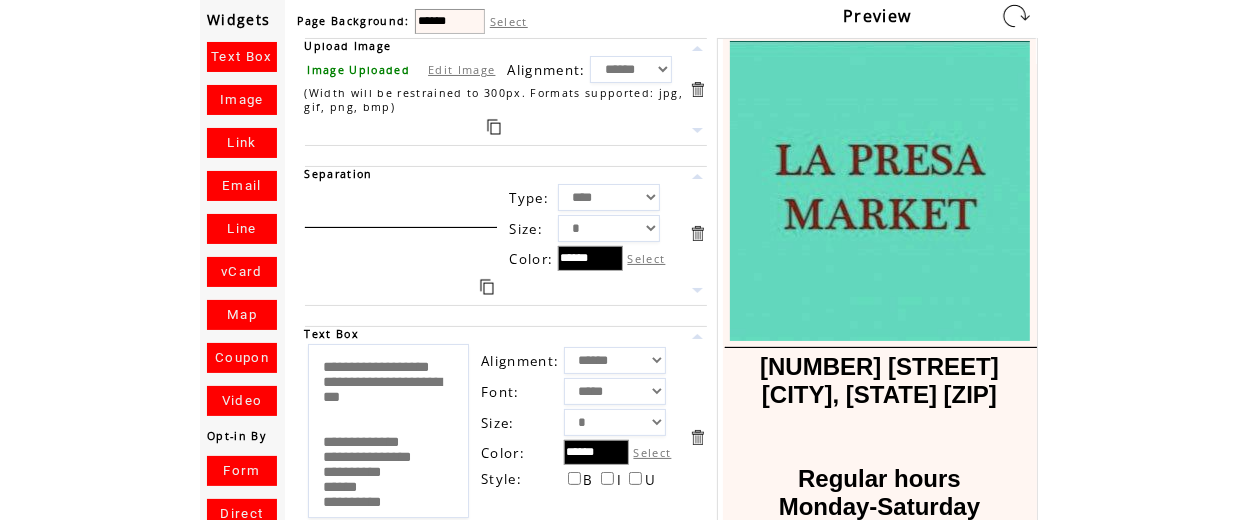 scroll, scrollTop: 0, scrollLeft: 0, axis: both 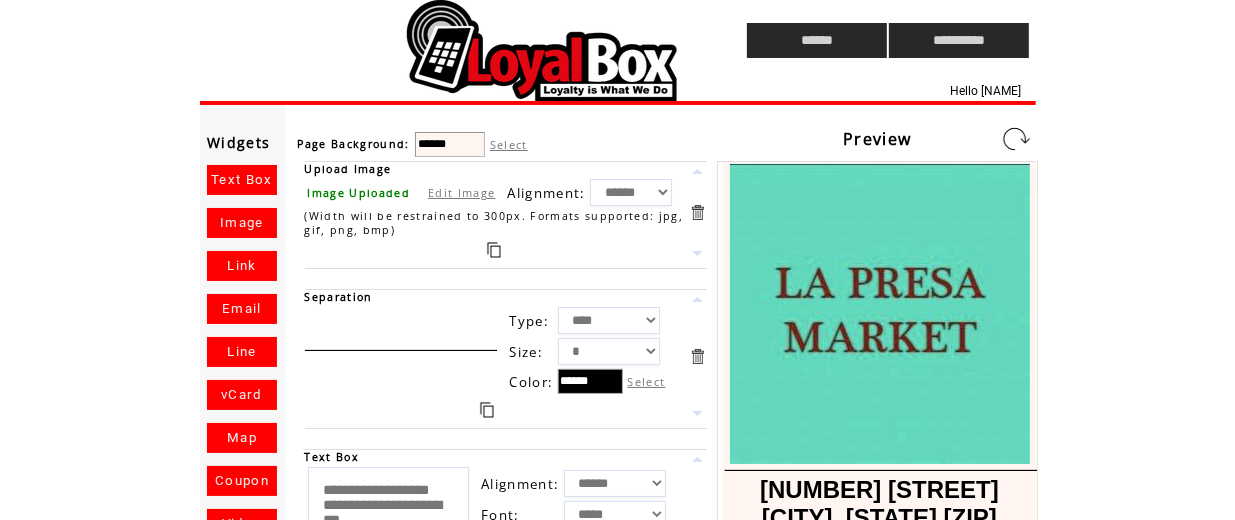 click at bounding box center (1016, 139) 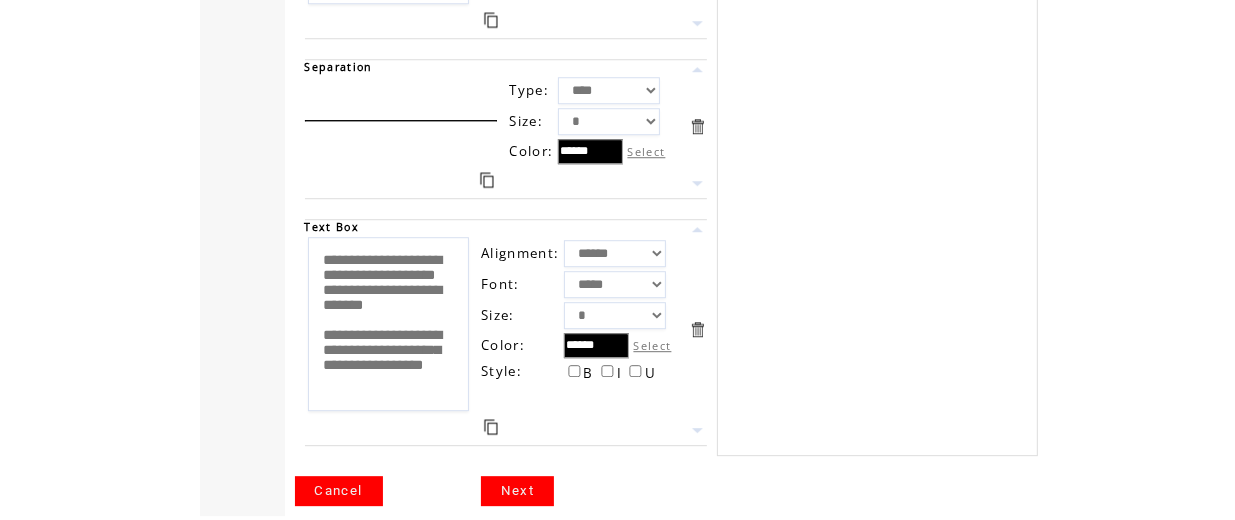 scroll, scrollTop: 4107, scrollLeft: 0, axis: vertical 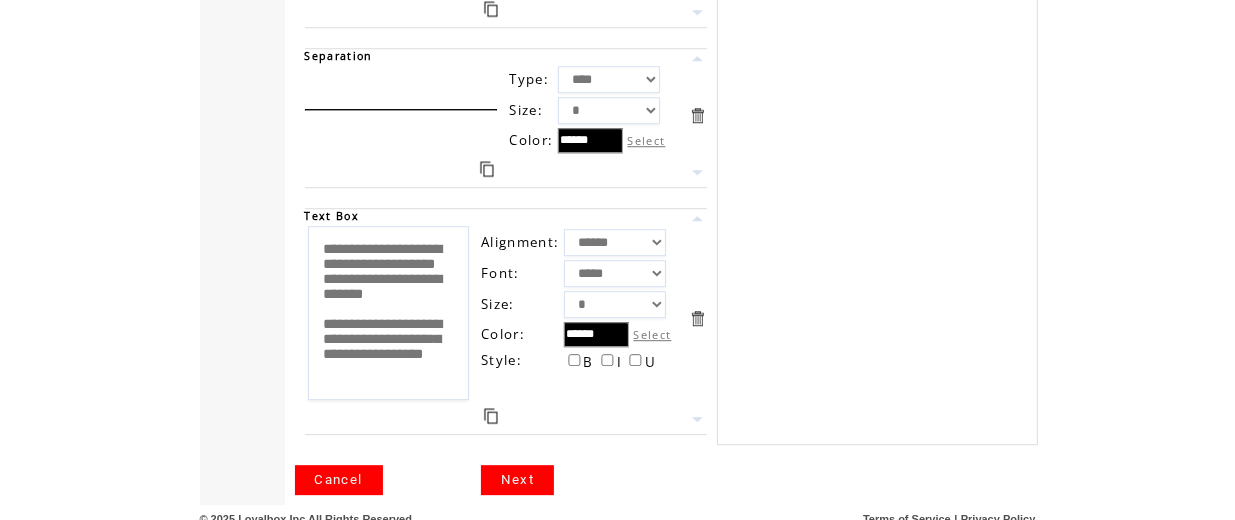 click on "Next" at bounding box center (517, 480) 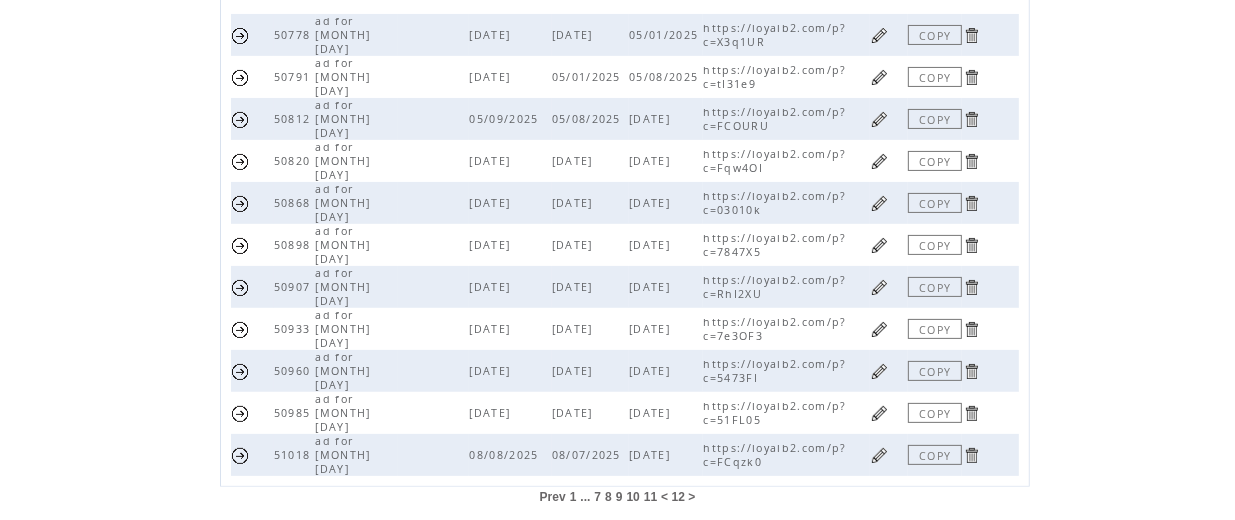 scroll, scrollTop: 329, scrollLeft: 0, axis: vertical 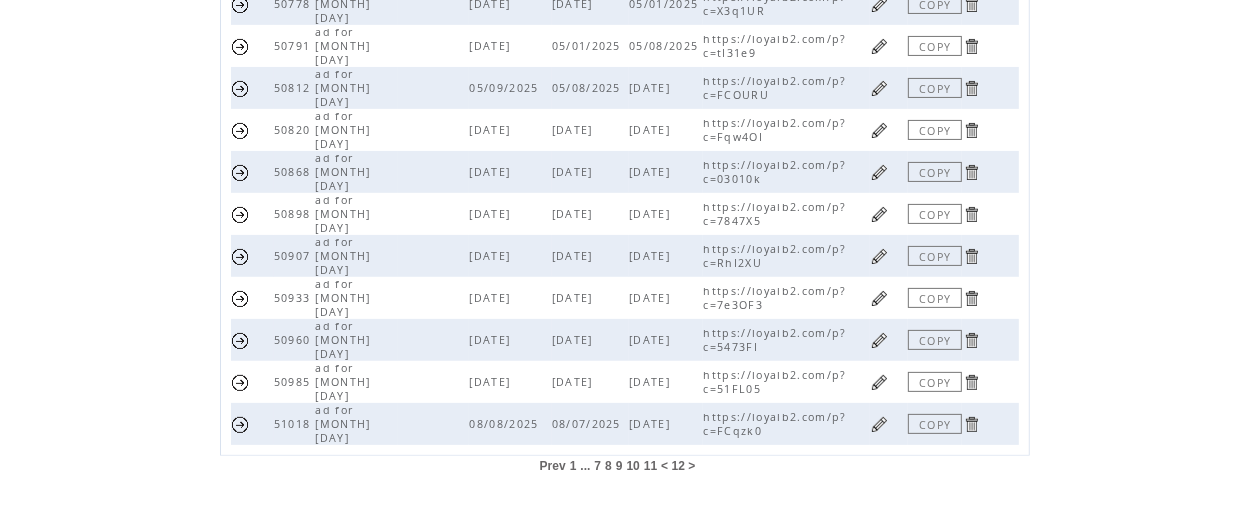 click at bounding box center [879, 424] 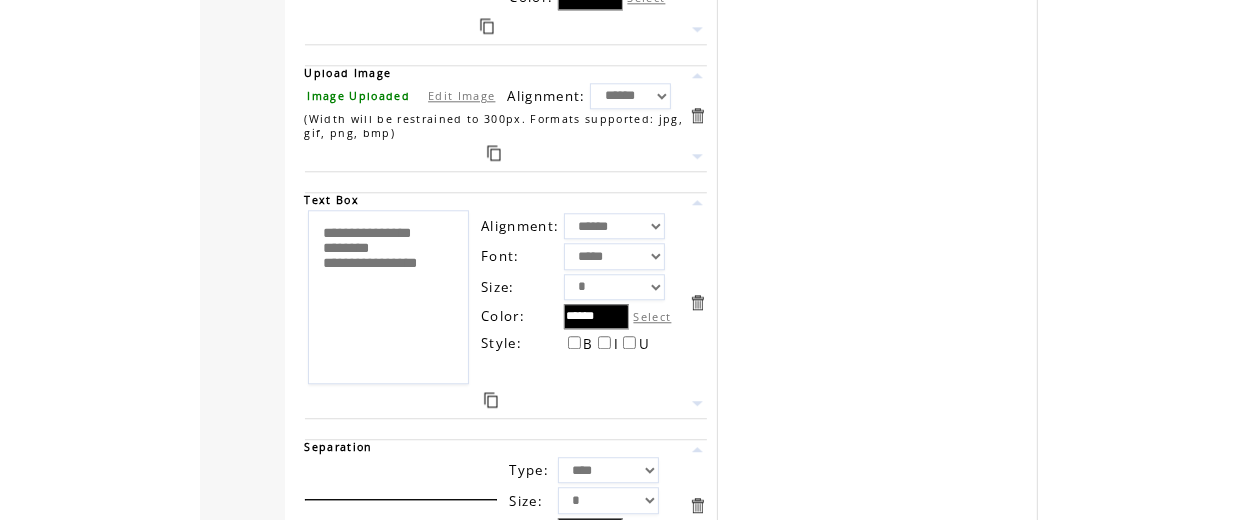 scroll, scrollTop: 3574, scrollLeft: 0, axis: vertical 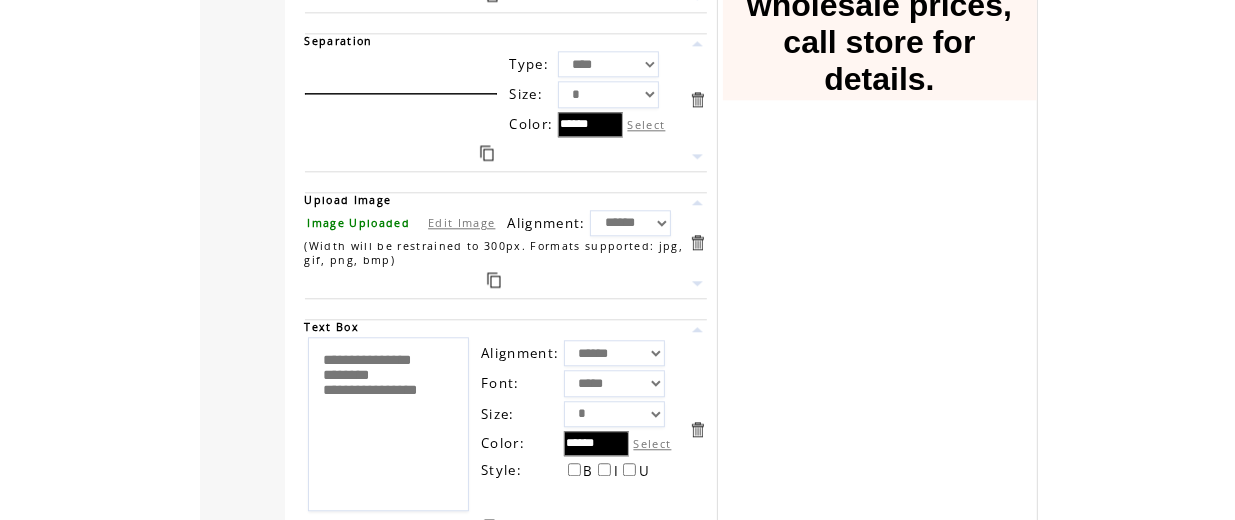 click at bounding box center (494, 280) 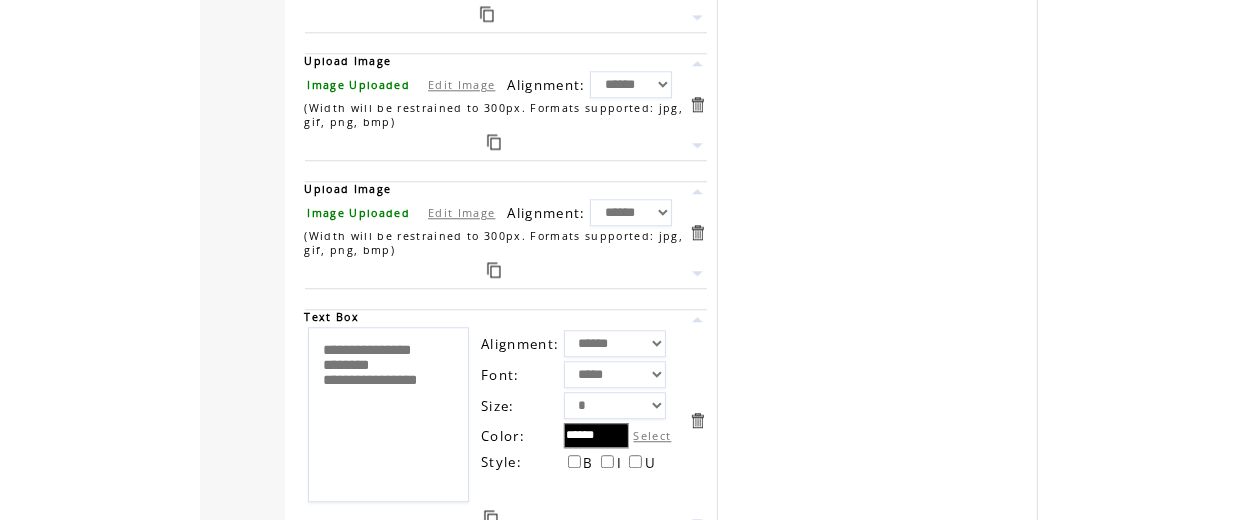 scroll, scrollTop: 3841, scrollLeft: 0, axis: vertical 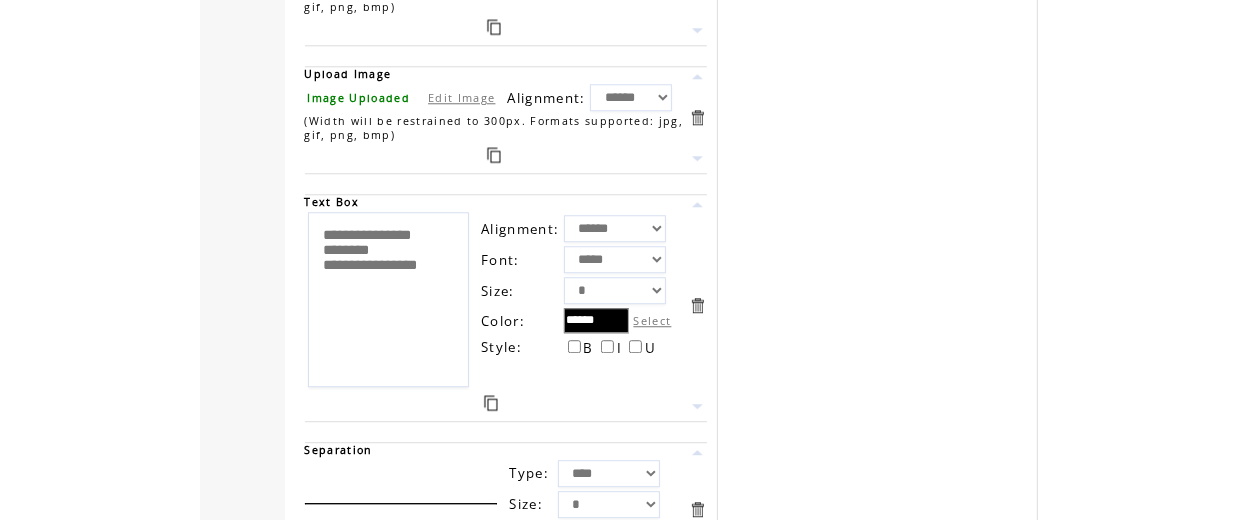 click at bounding box center [491, 403] 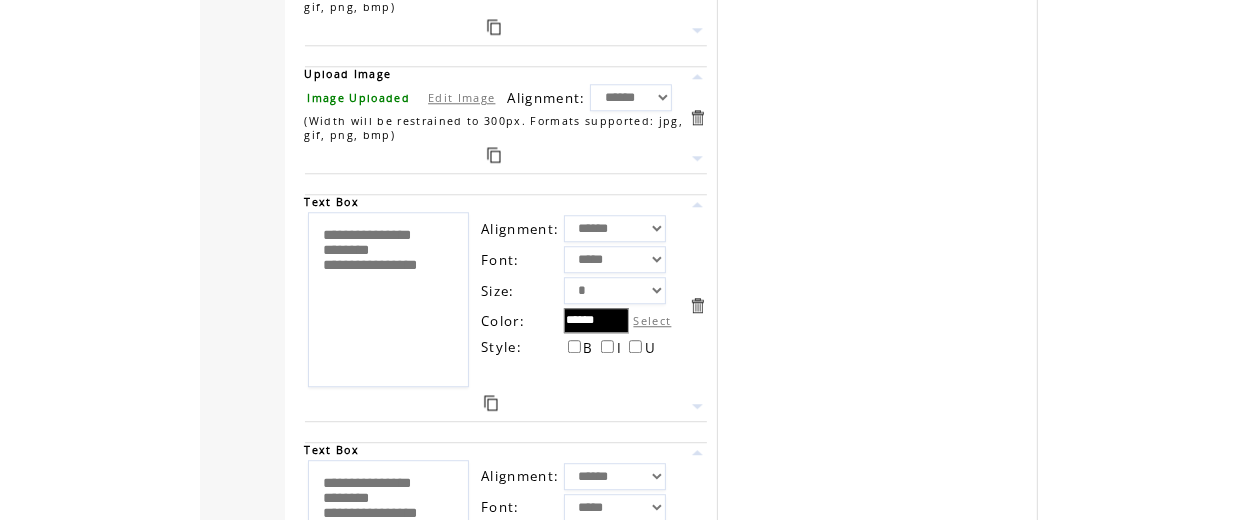 click at bounding box center (697, 158) 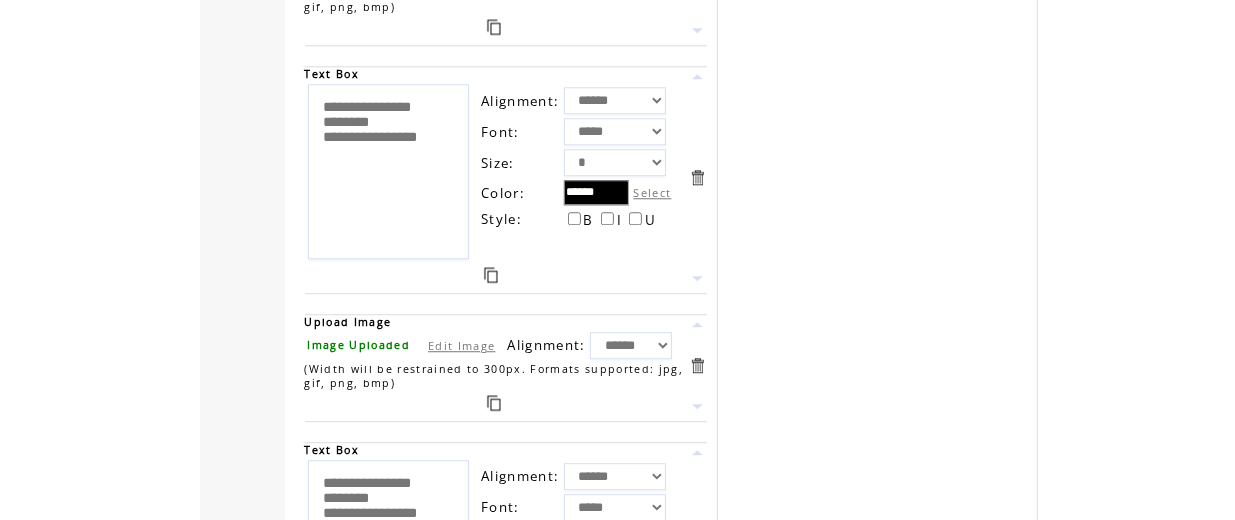 scroll, scrollTop: 4107, scrollLeft: 0, axis: vertical 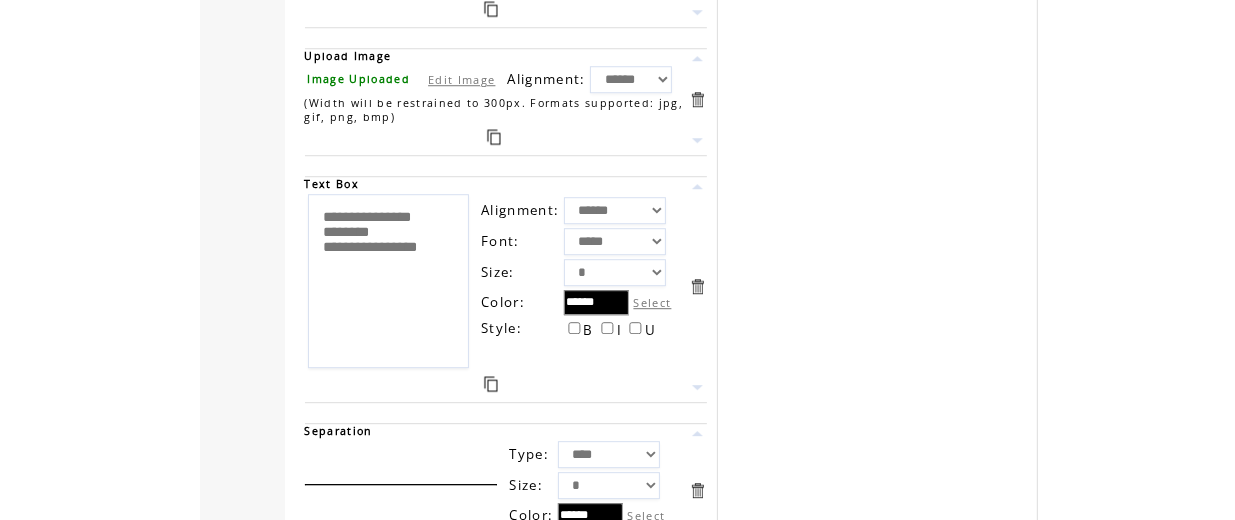 click on "Edit Image" at bounding box center [461, 79] 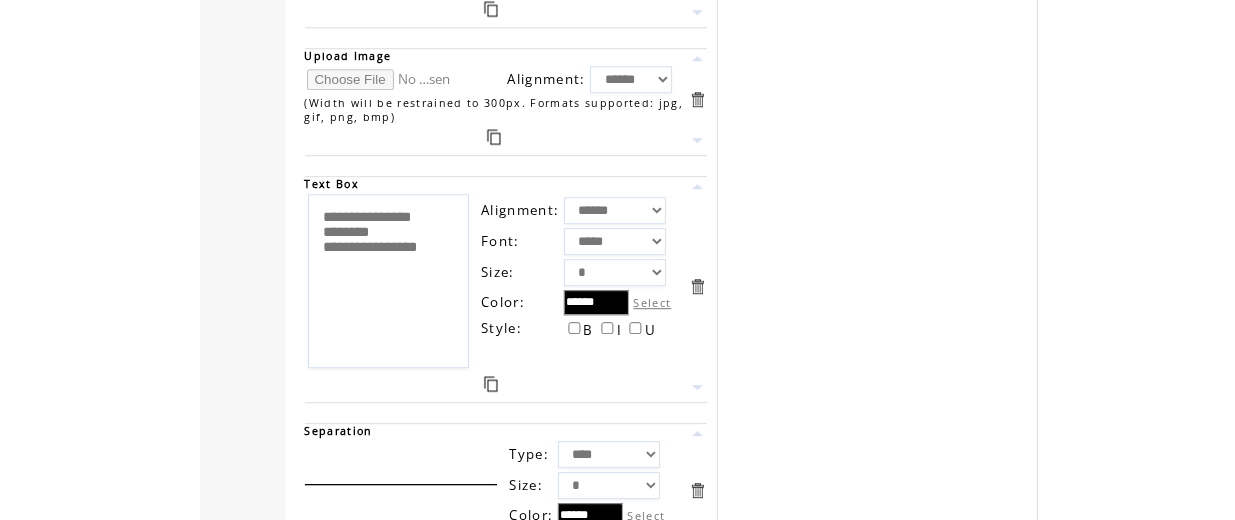 click at bounding box center (382, 79) 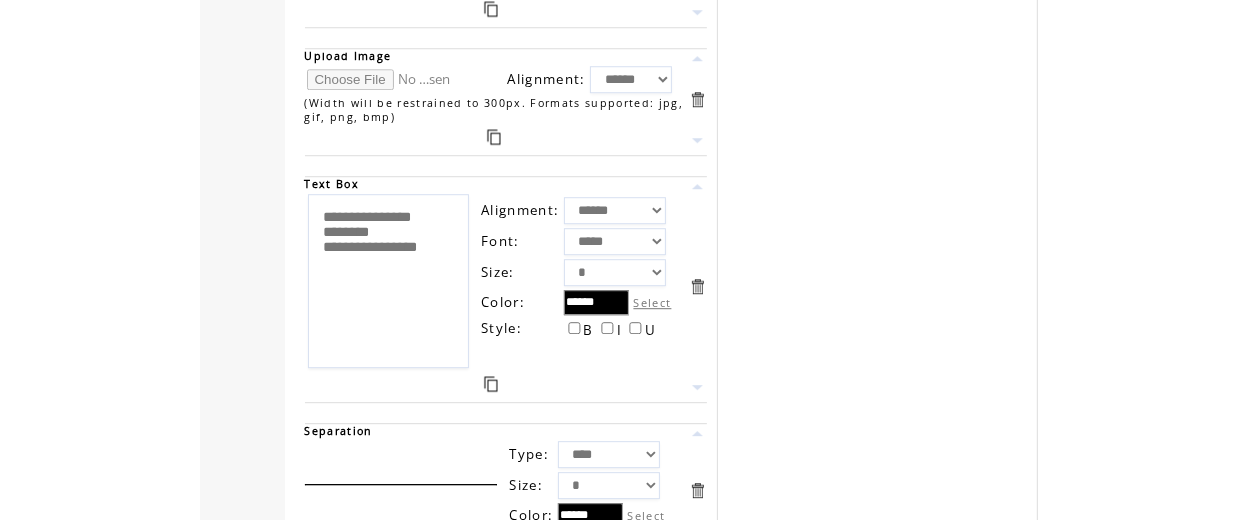 type on "**********" 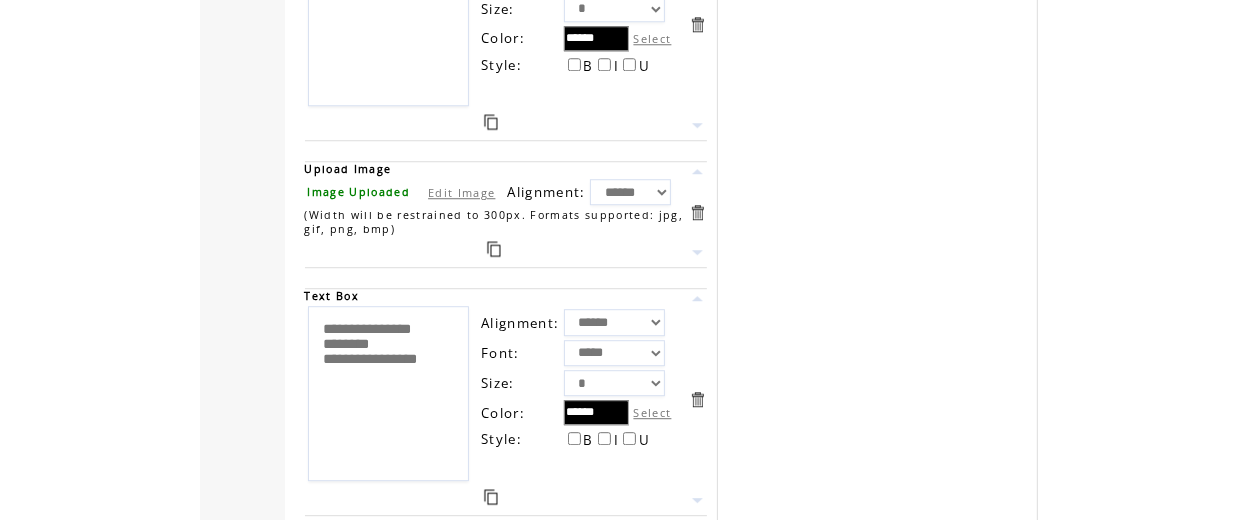 scroll, scrollTop: 3949, scrollLeft: 0, axis: vertical 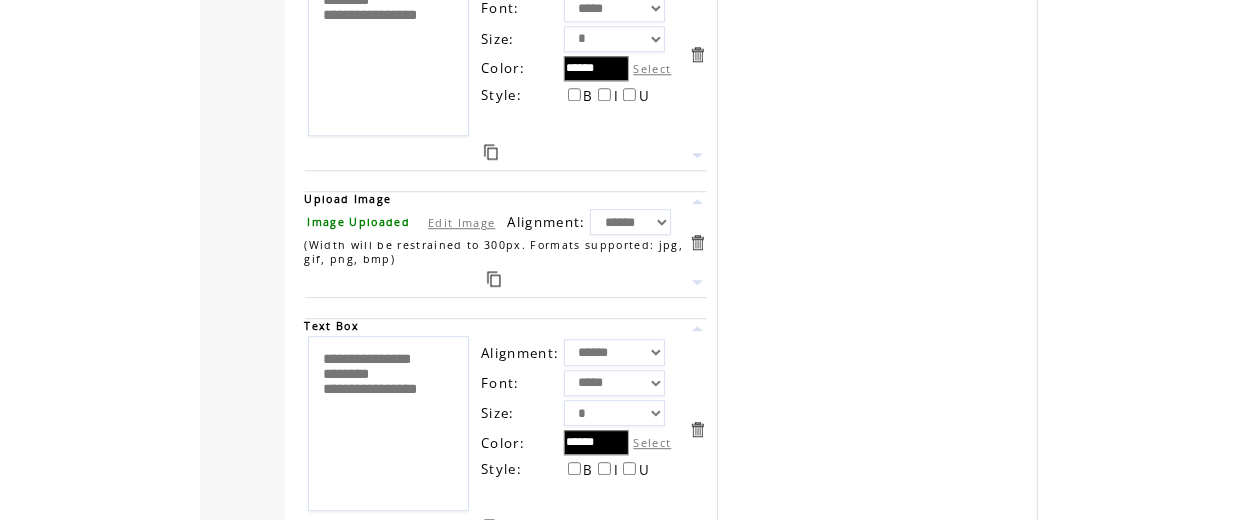 drag, startPoint x: 456, startPoint y: 403, endPoint x: 325, endPoint y: 355, distance: 139.51703 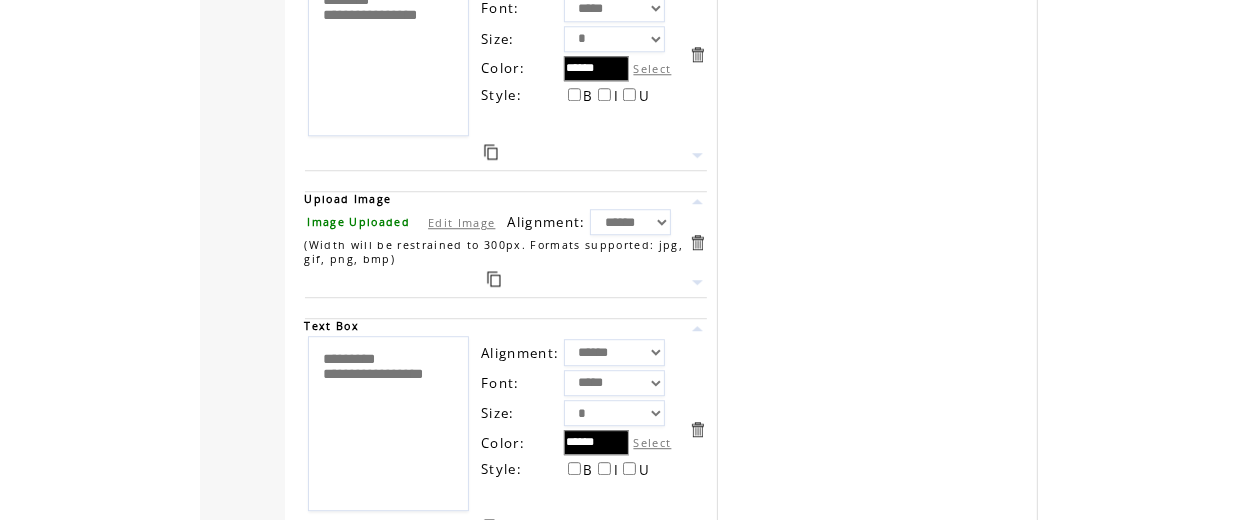 click on "**********" at bounding box center [389, 423] 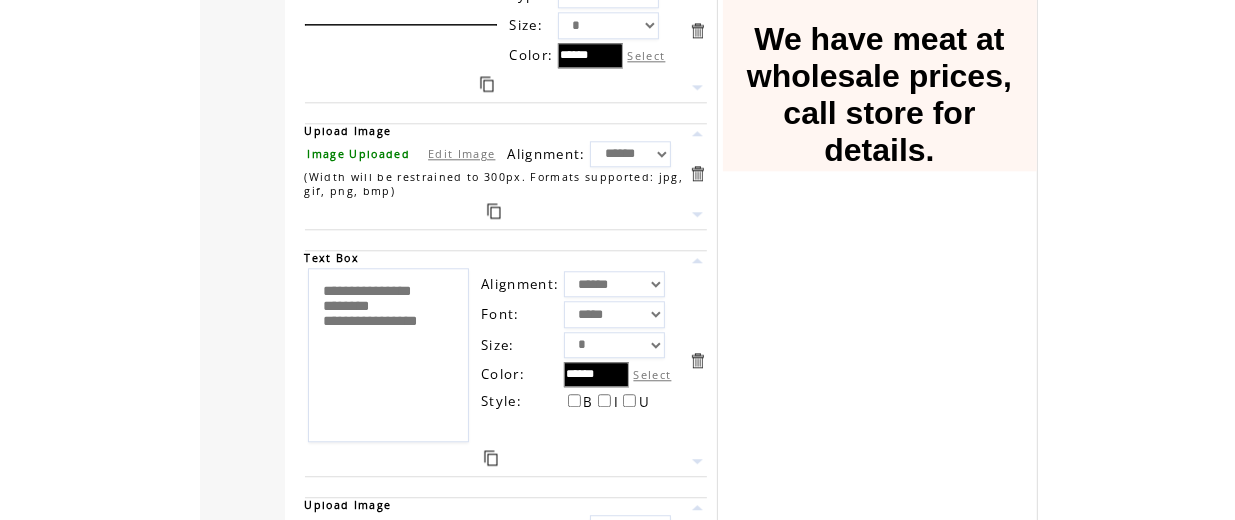 scroll, scrollTop: 3549, scrollLeft: 0, axis: vertical 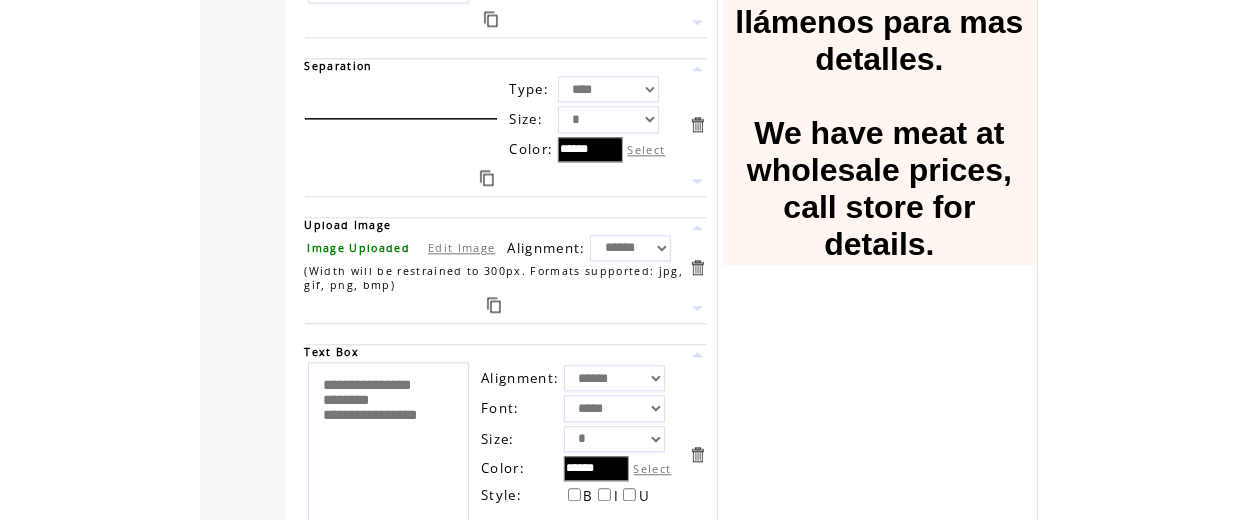 type on "**********" 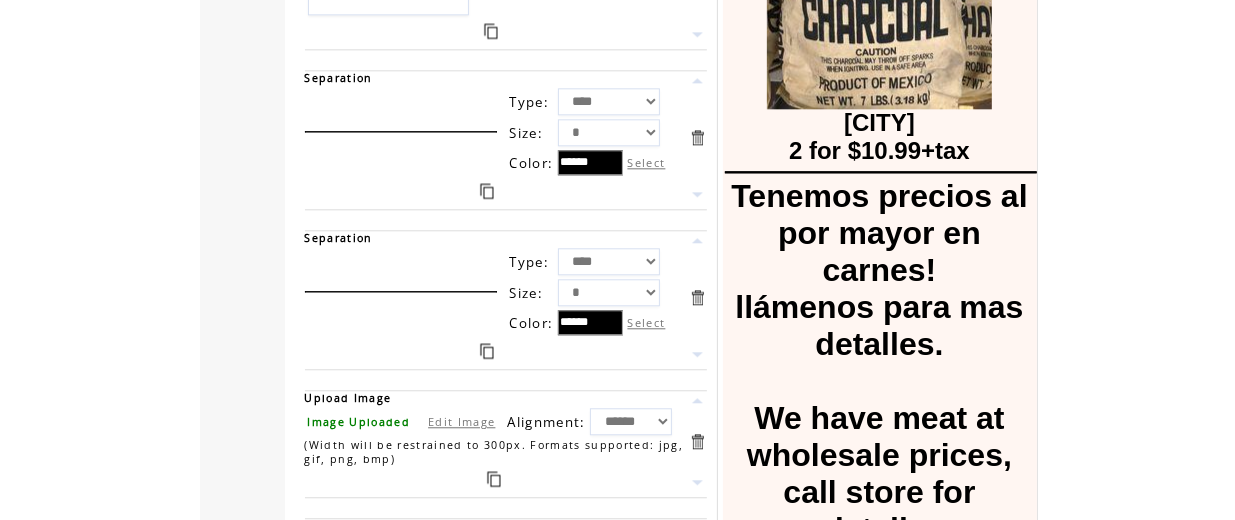click at bounding box center [697, 354] 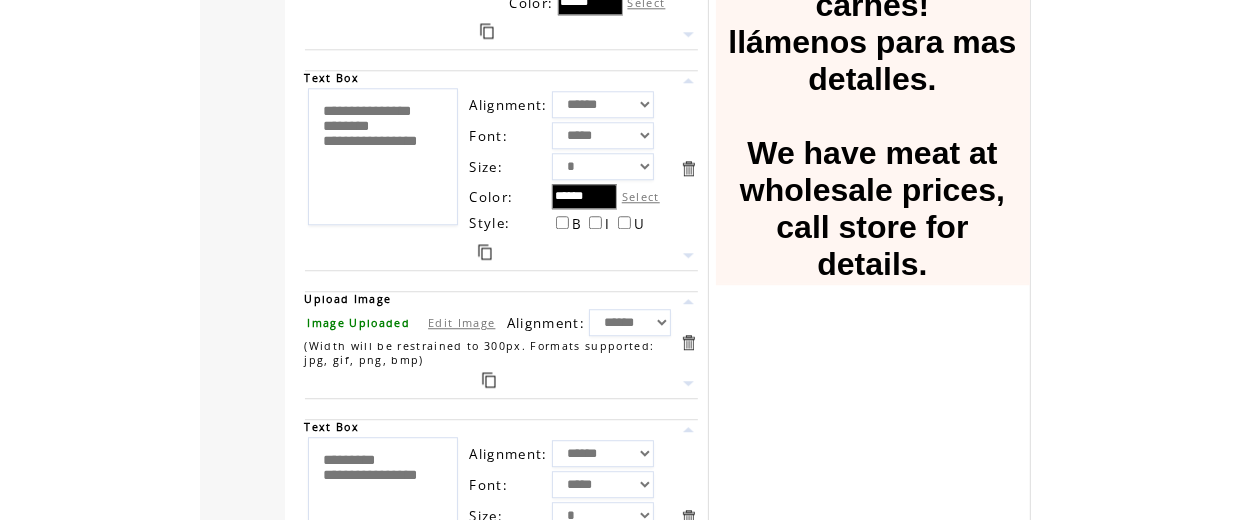 scroll, scrollTop: 3816, scrollLeft: 0, axis: vertical 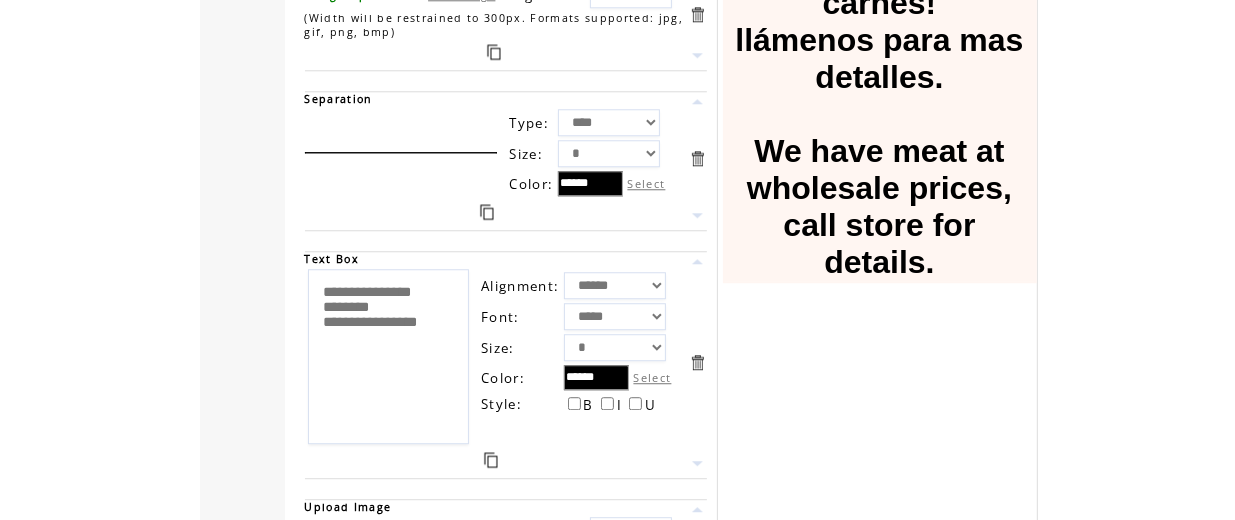 click at bounding box center (697, 215) 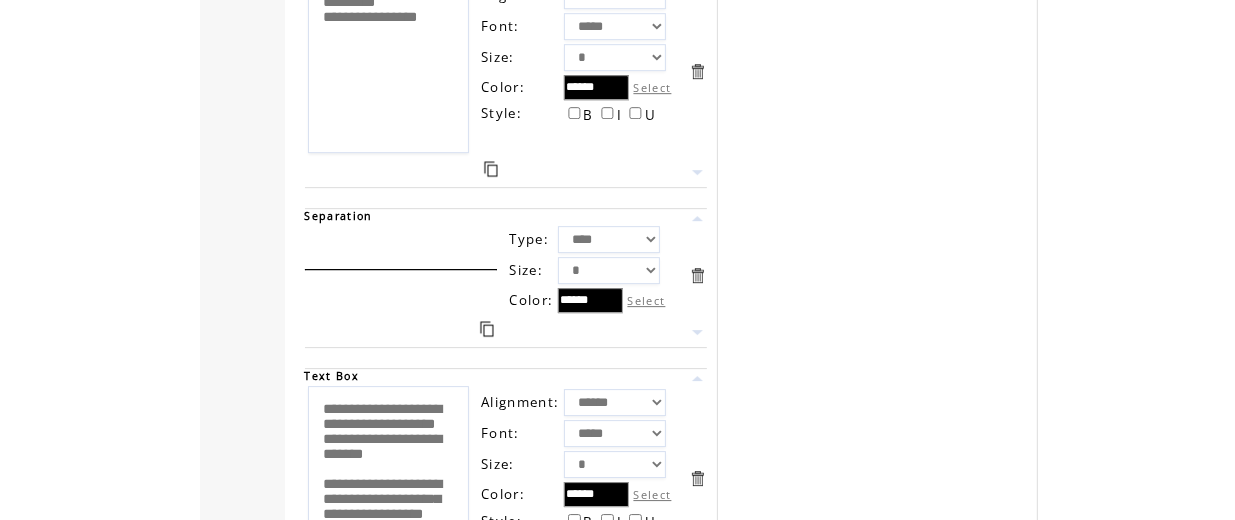 scroll, scrollTop: 4349, scrollLeft: 0, axis: vertical 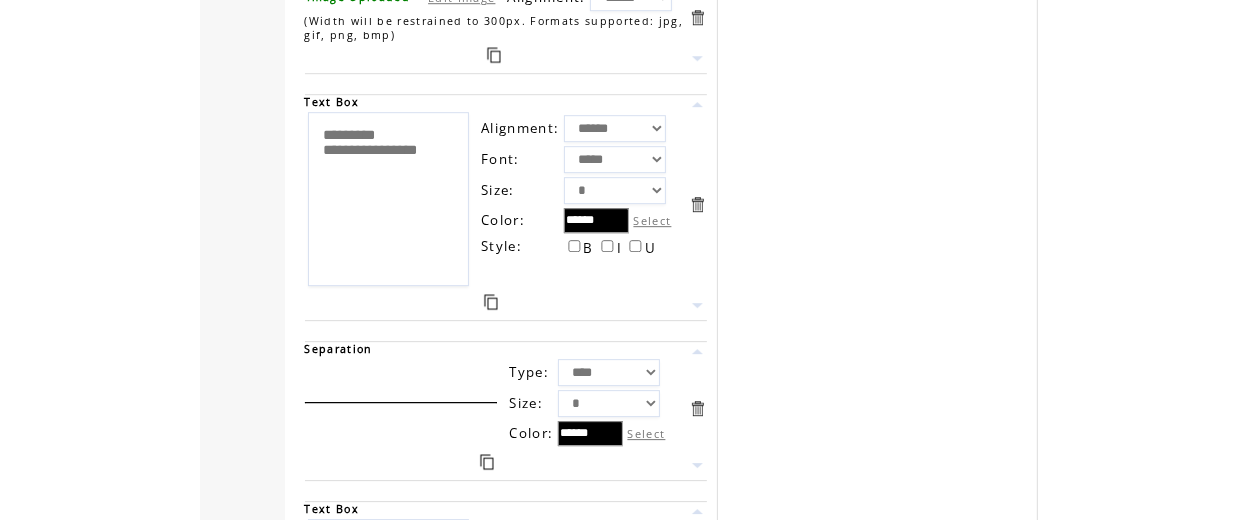 click on "**********" 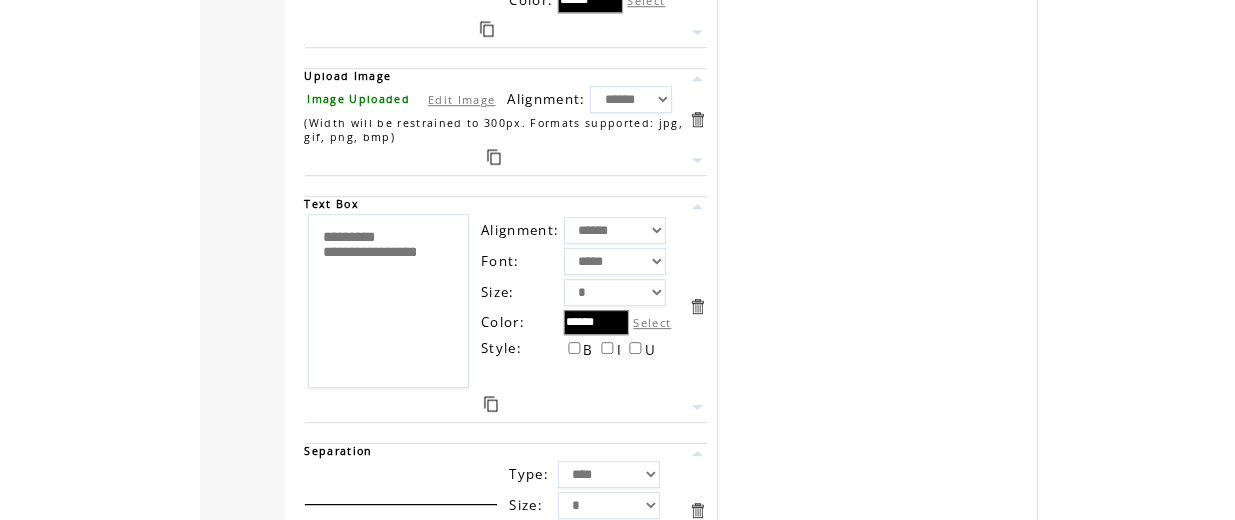 scroll, scrollTop: 4215, scrollLeft: 0, axis: vertical 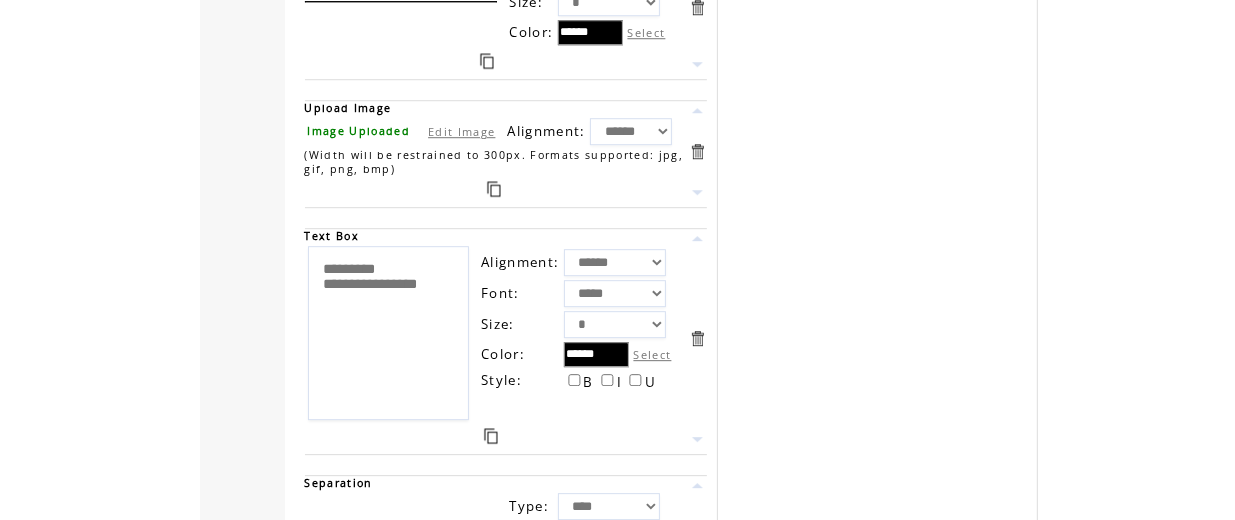 click at bounding box center (494, 189) 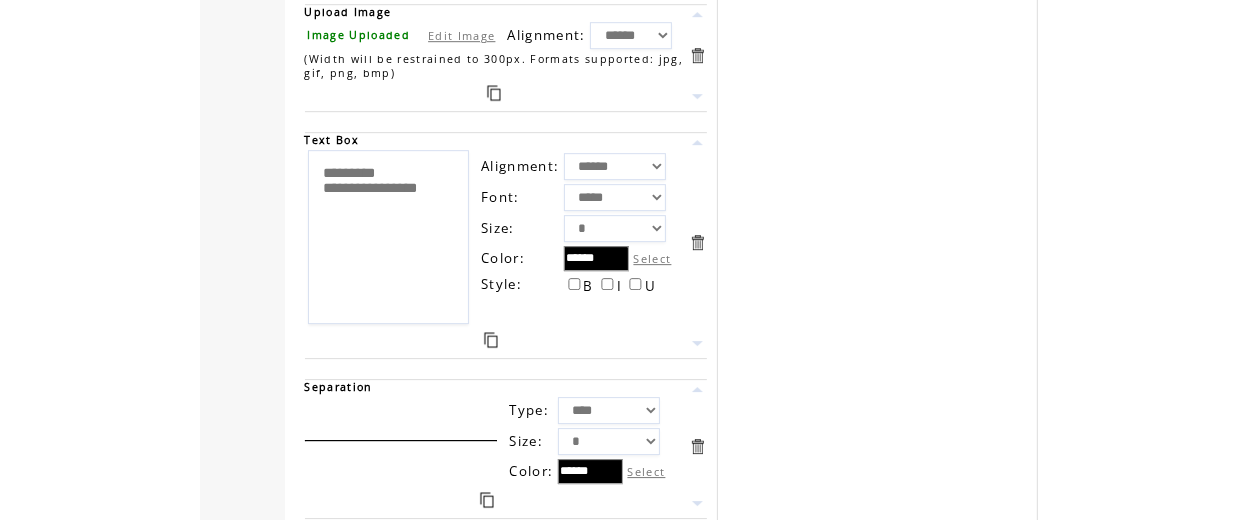 scroll, scrollTop: 4482, scrollLeft: 0, axis: vertical 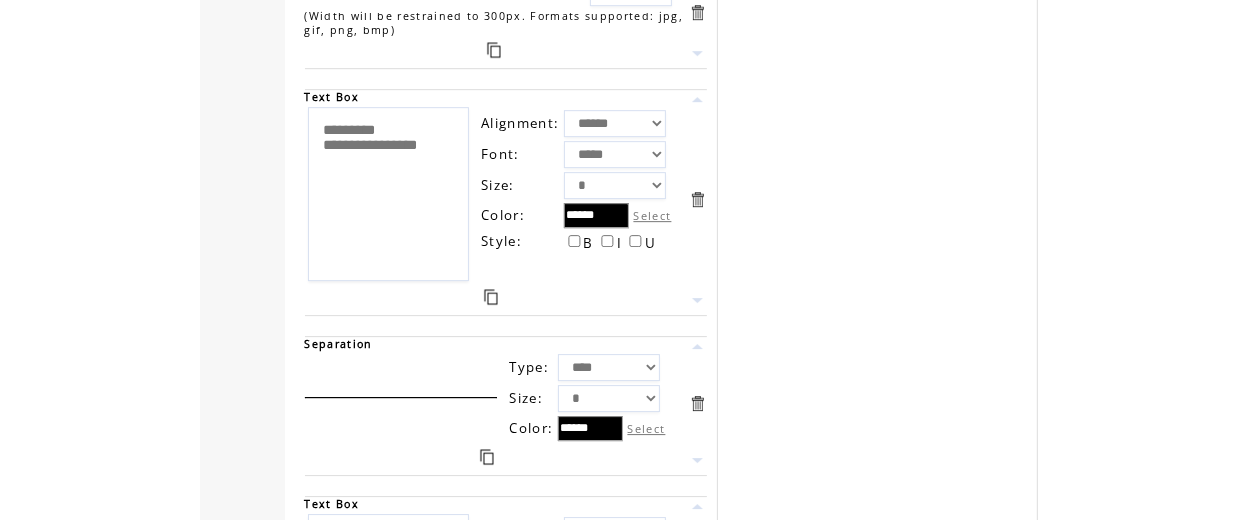 click at bounding box center (491, 297) 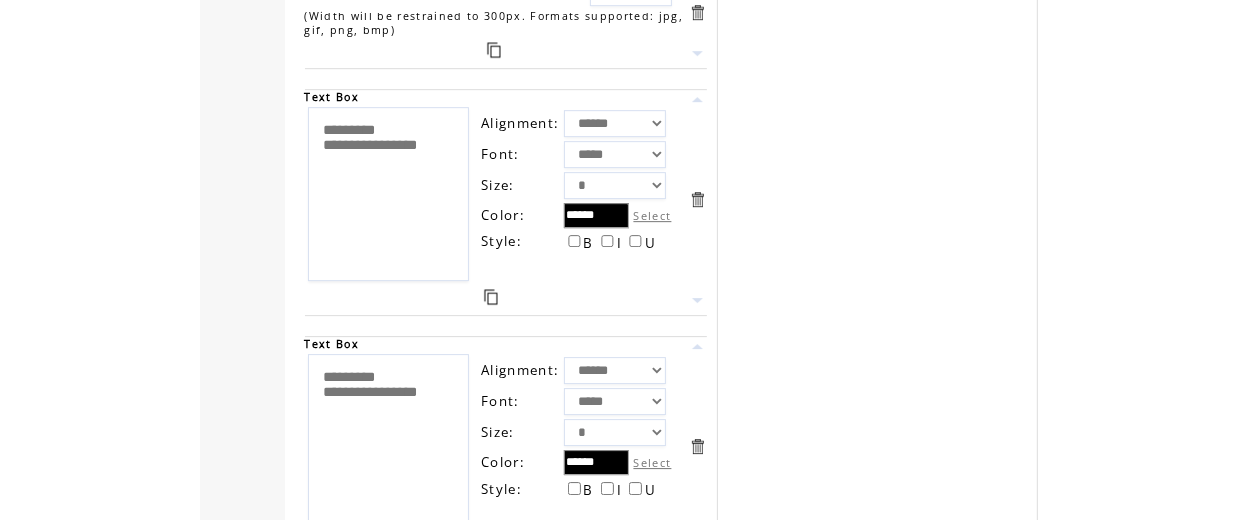 click at bounding box center (697, 53) 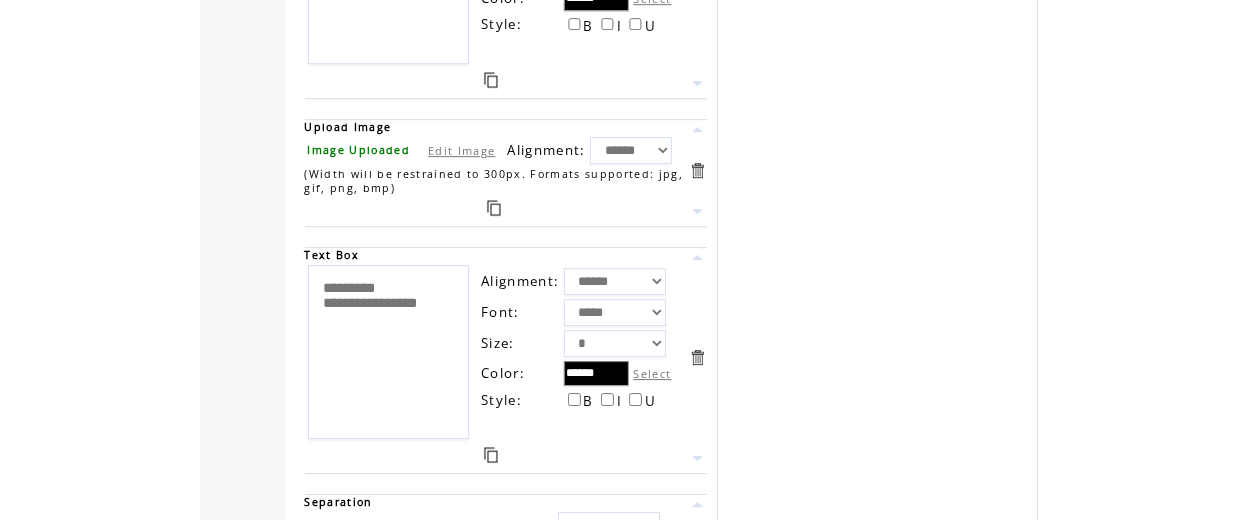 scroll, scrollTop: 4616, scrollLeft: 0, axis: vertical 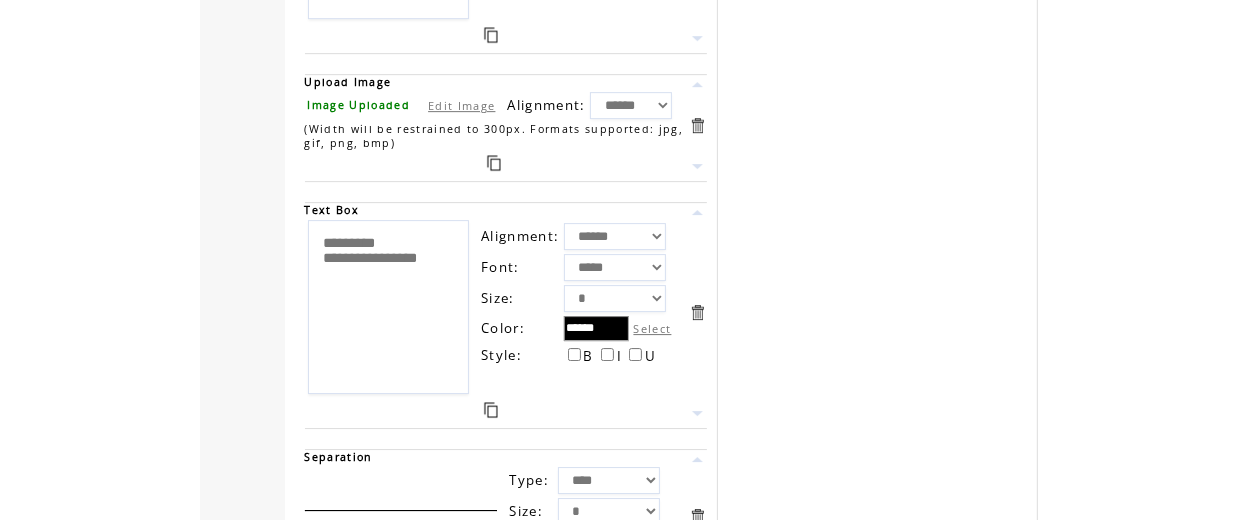 click on "Edit Image" at bounding box center (461, 105) 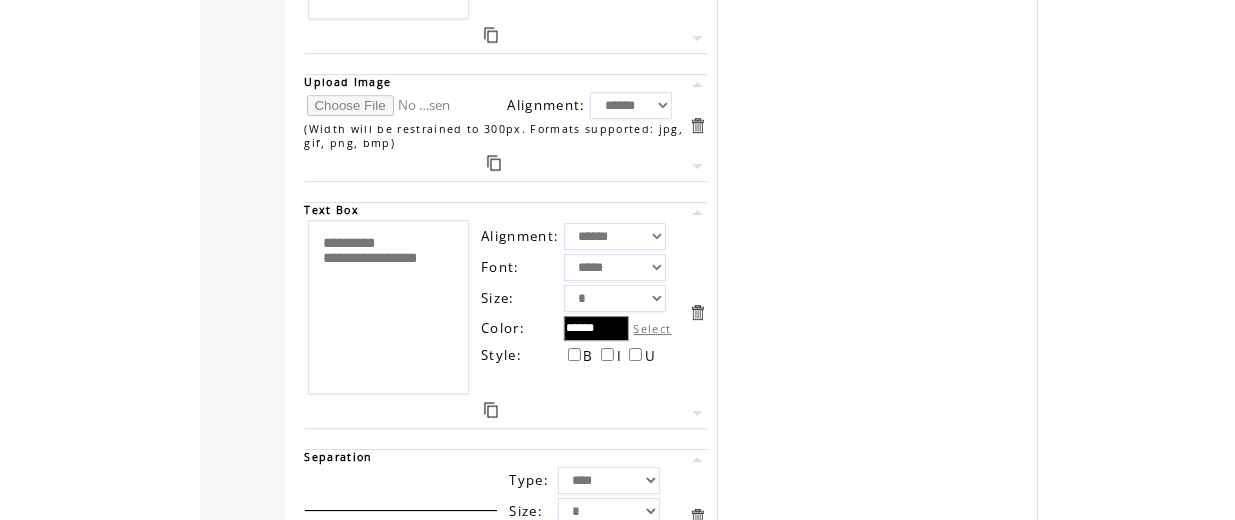 click at bounding box center [382, 105] 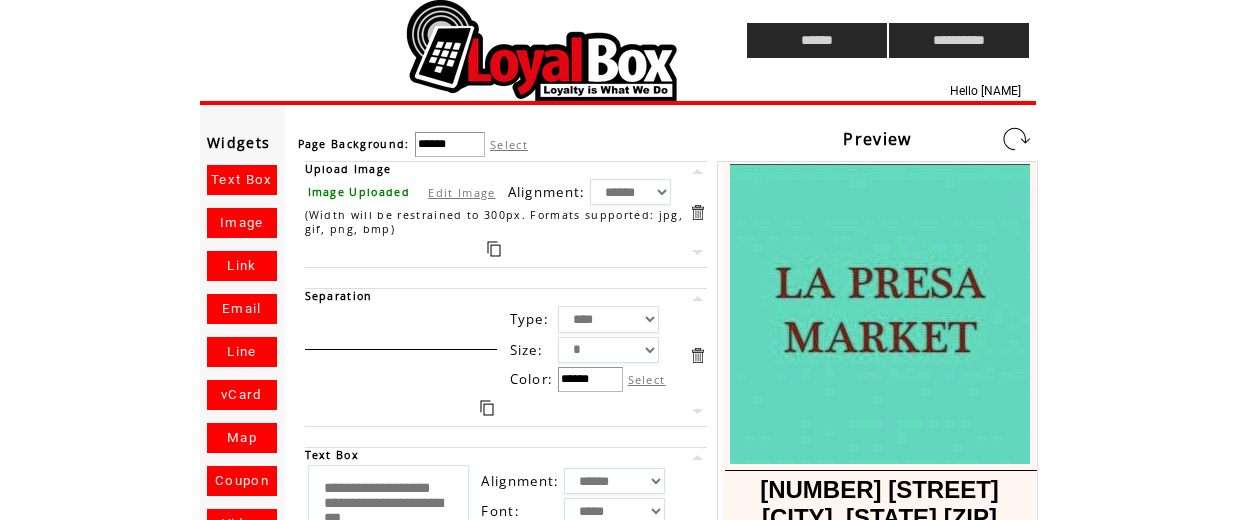 scroll, scrollTop: 0, scrollLeft: 0, axis: both 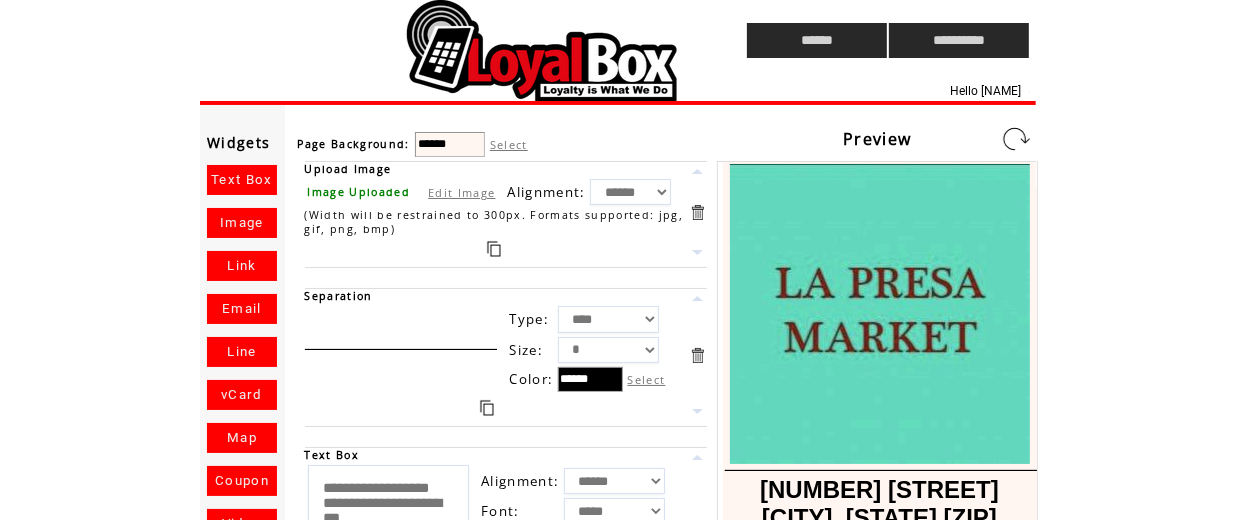 click at bounding box center [1016, 139] 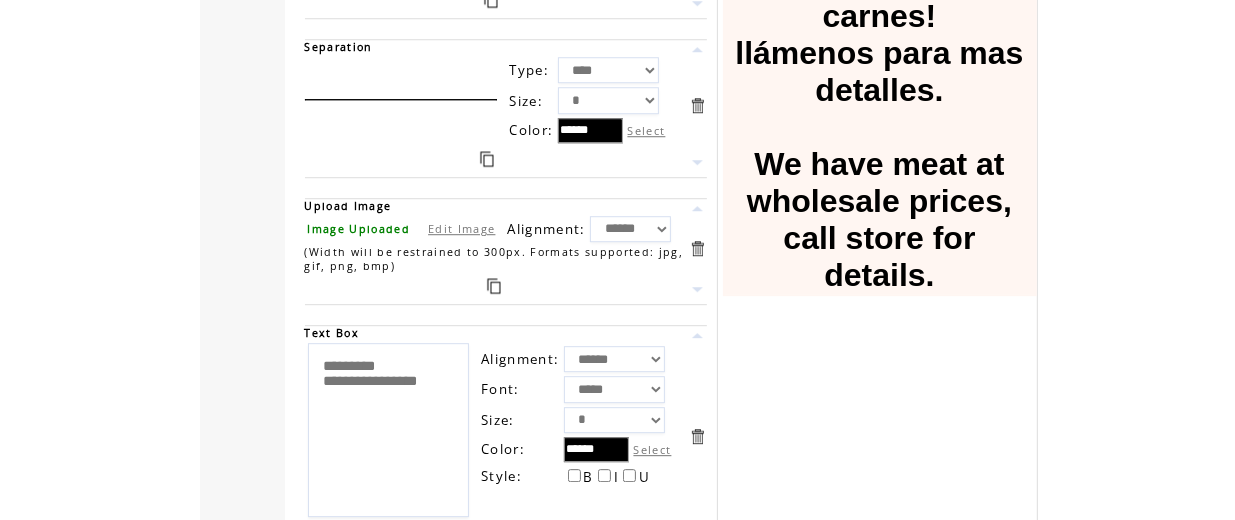 scroll, scrollTop: 4133, scrollLeft: 0, axis: vertical 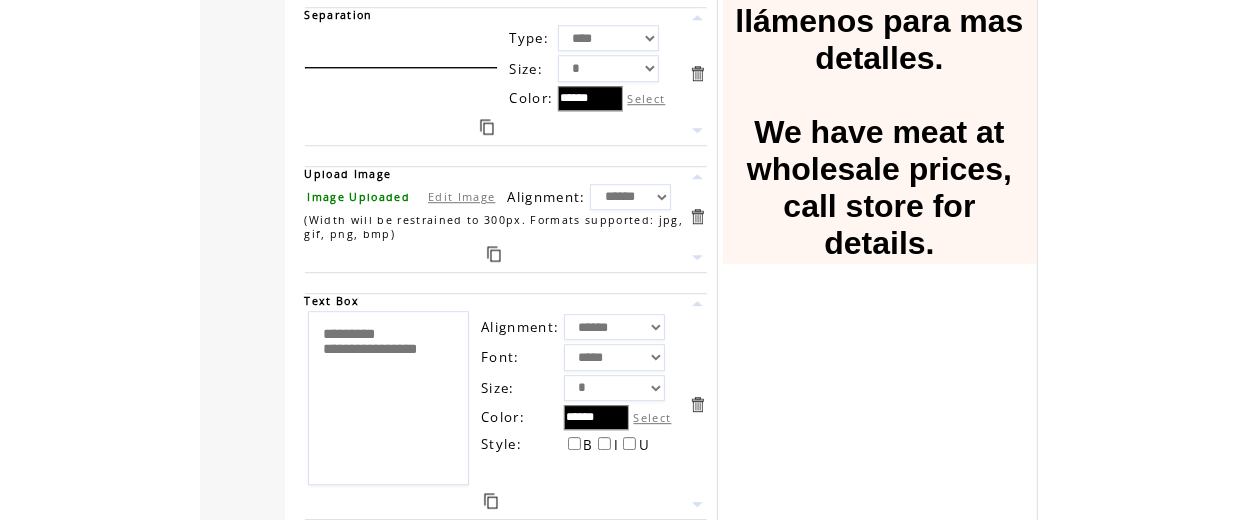 click on "**********" at bounding box center (389, 398) 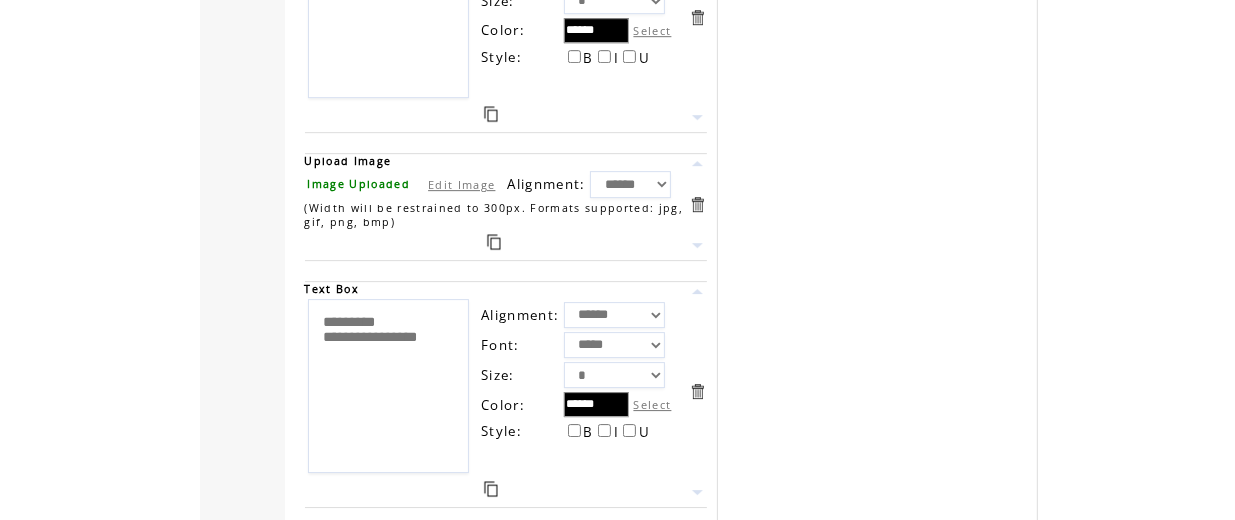 scroll, scrollTop: 4666, scrollLeft: 0, axis: vertical 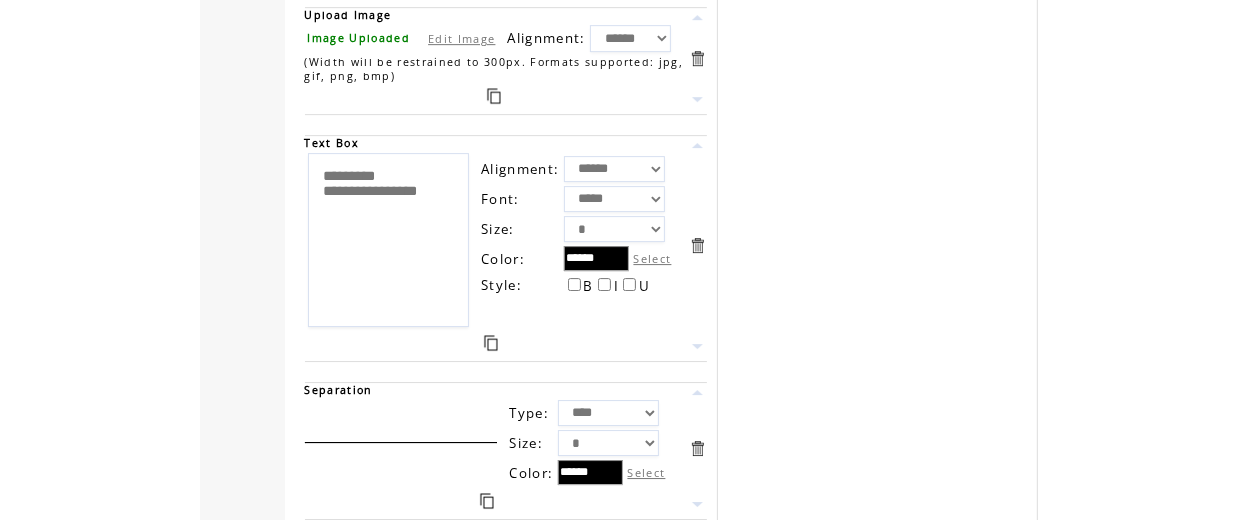 type on "**********" 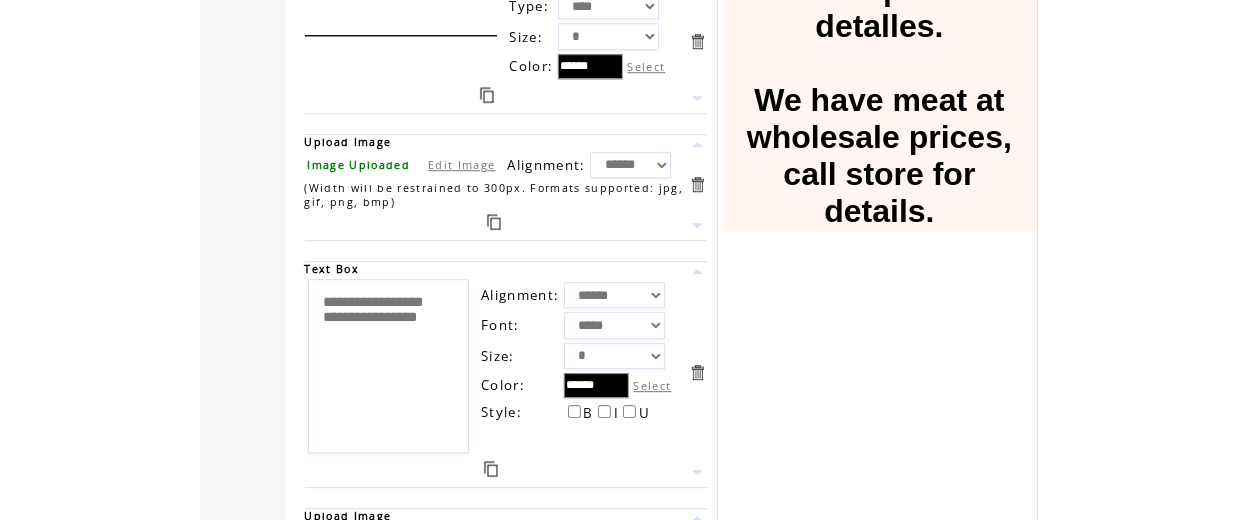 scroll, scrollTop: 4133, scrollLeft: 0, axis: vertical 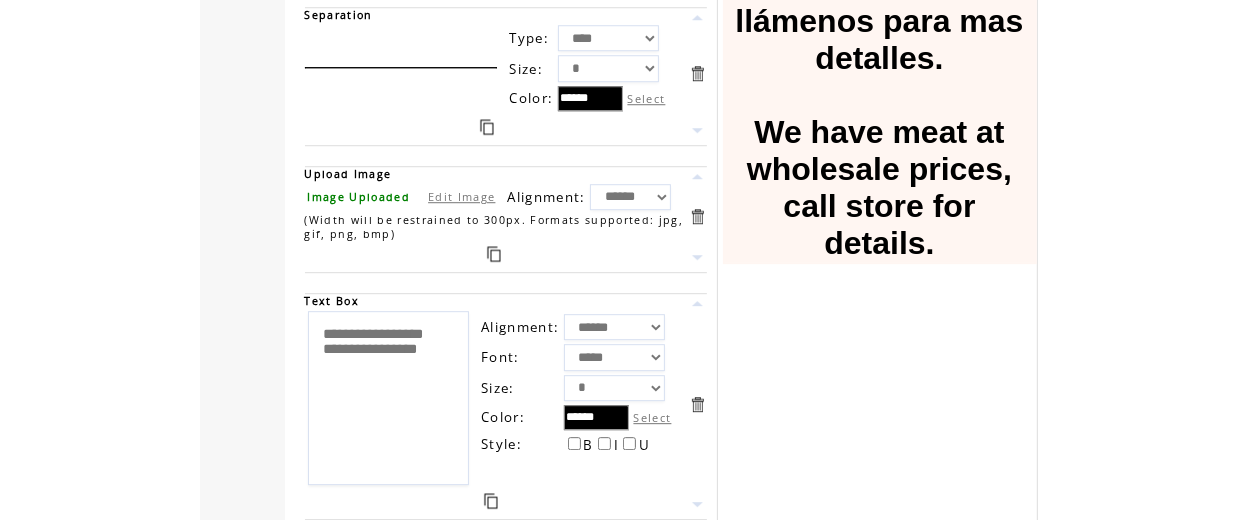 type on "**********" 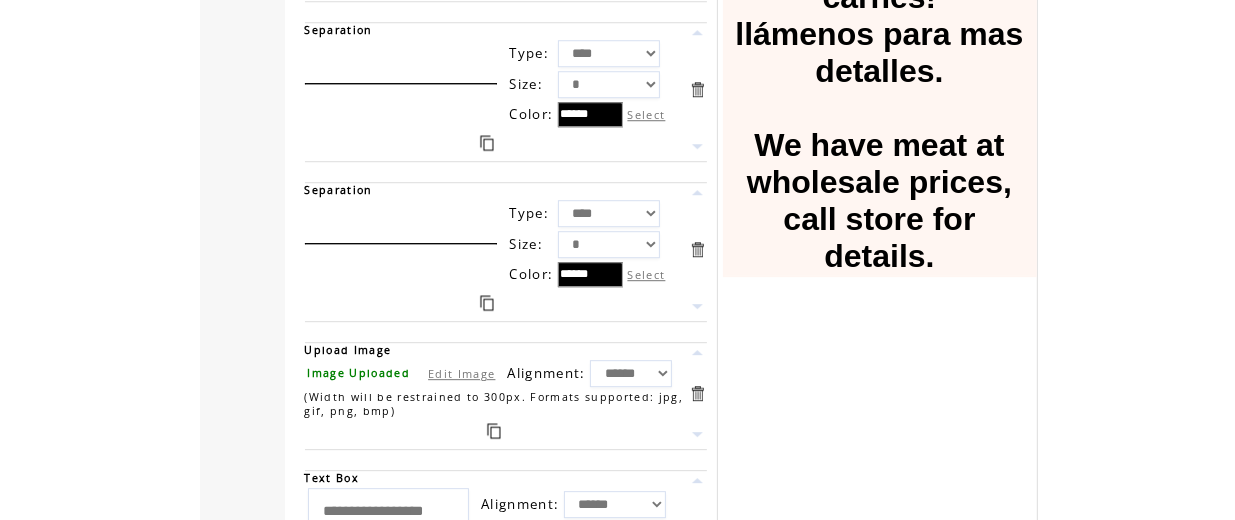 click at bounding box center (697, 306) 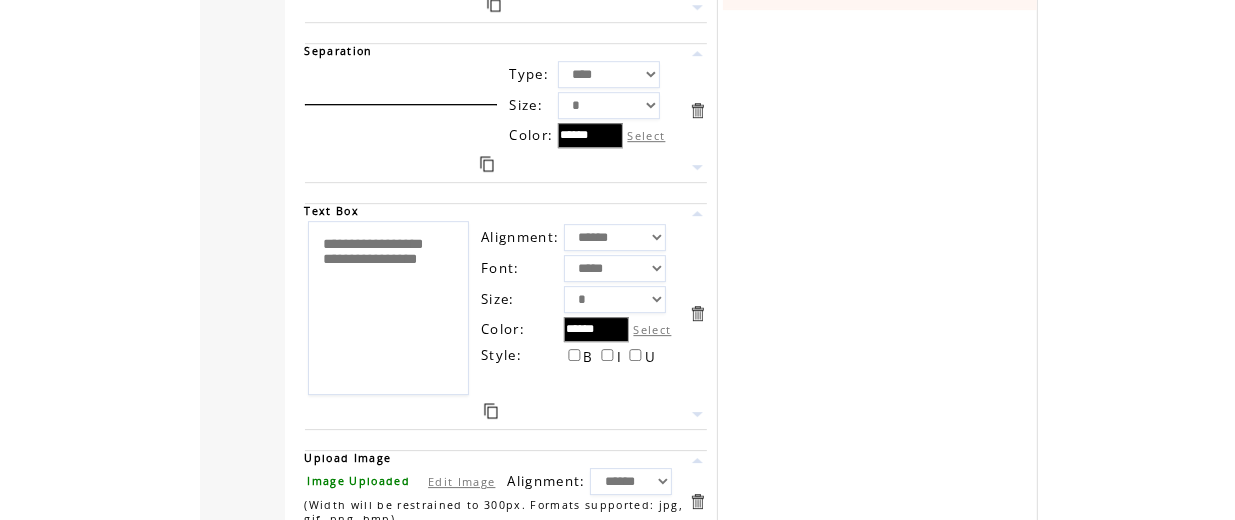 click at bounding box center (697, 167) 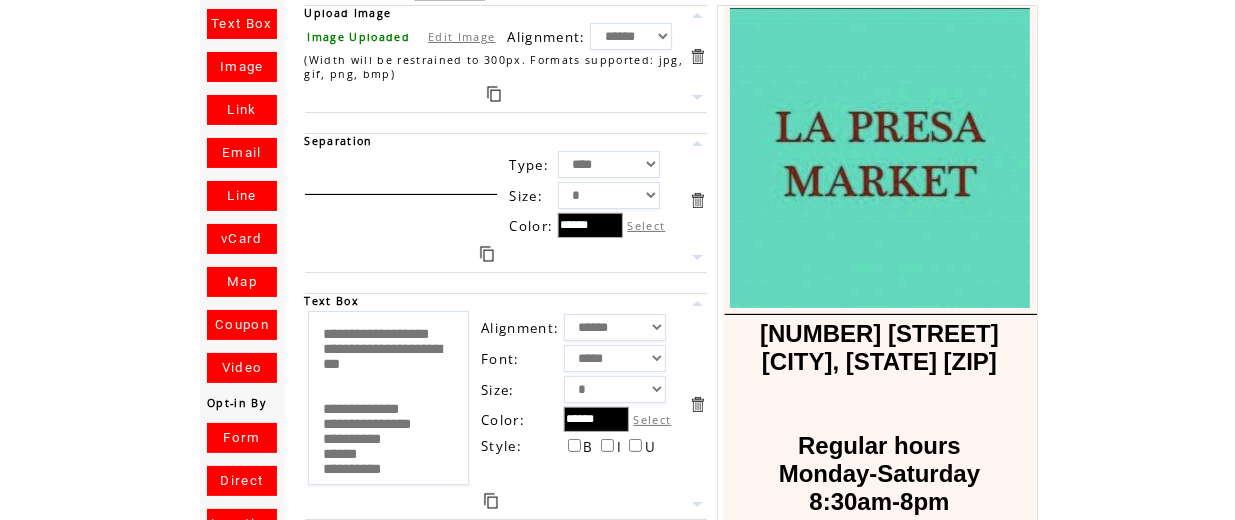 scroll, scrollTop: 0, scrollLeft: 0, axis: both 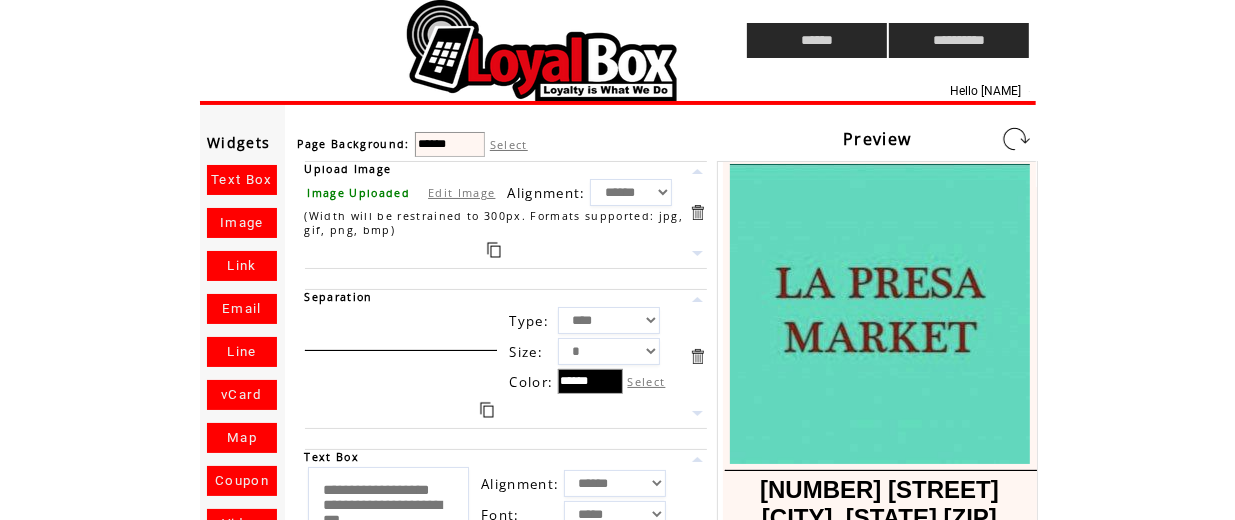 click at bounding box center (1016, 139) 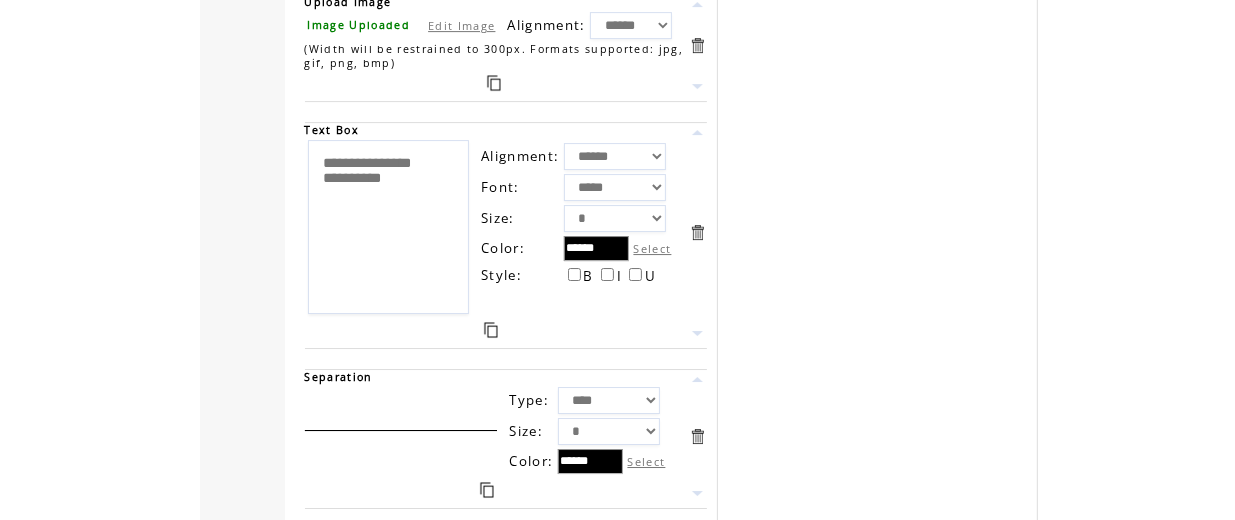 scroll, scrollTop: 4800, scrollLeft: 0, axis: vertical 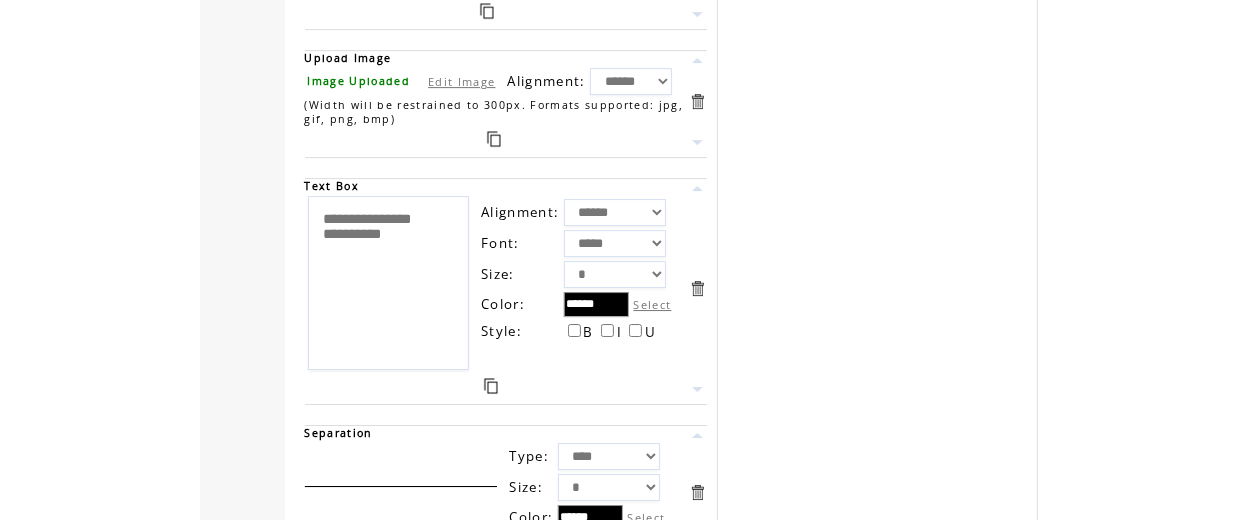 click at bounding box center [494, 139] 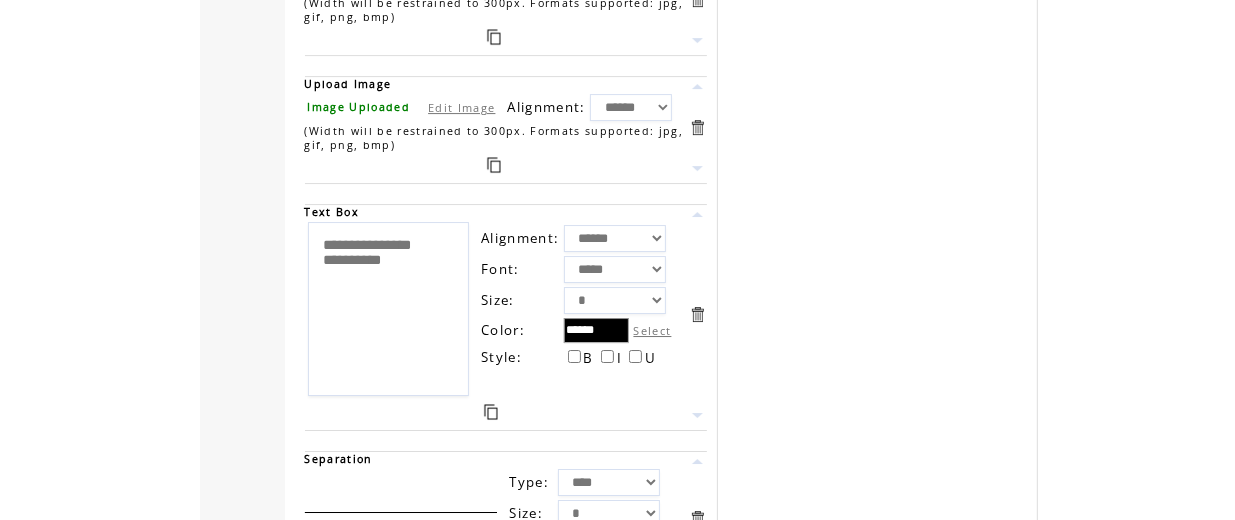 scroll, scrollTop: 4933, scrollLeft: 0, axis: vertical 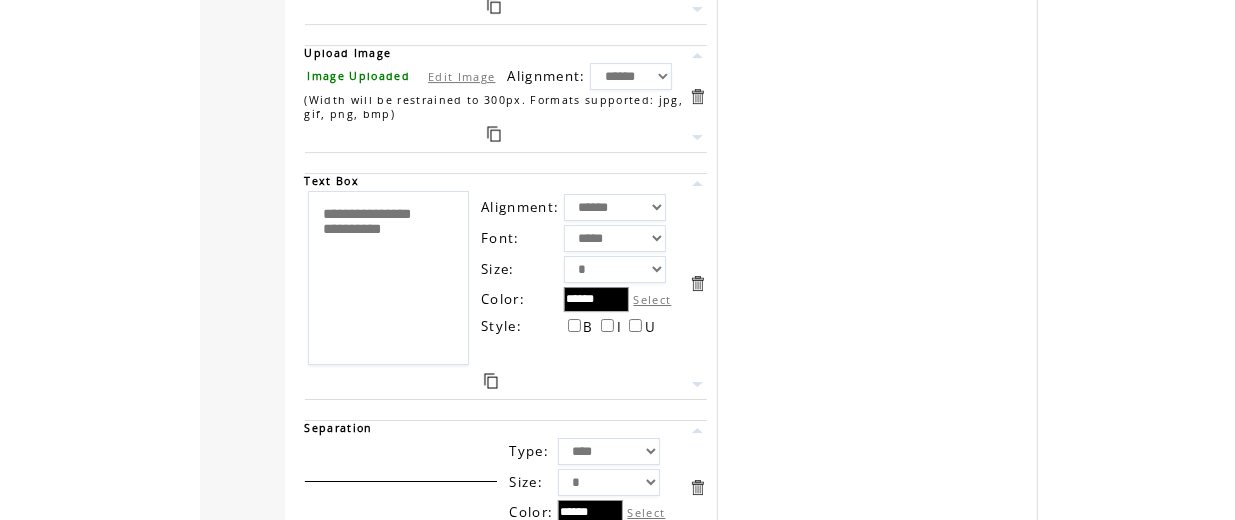 click at bounding box center (491, 381) 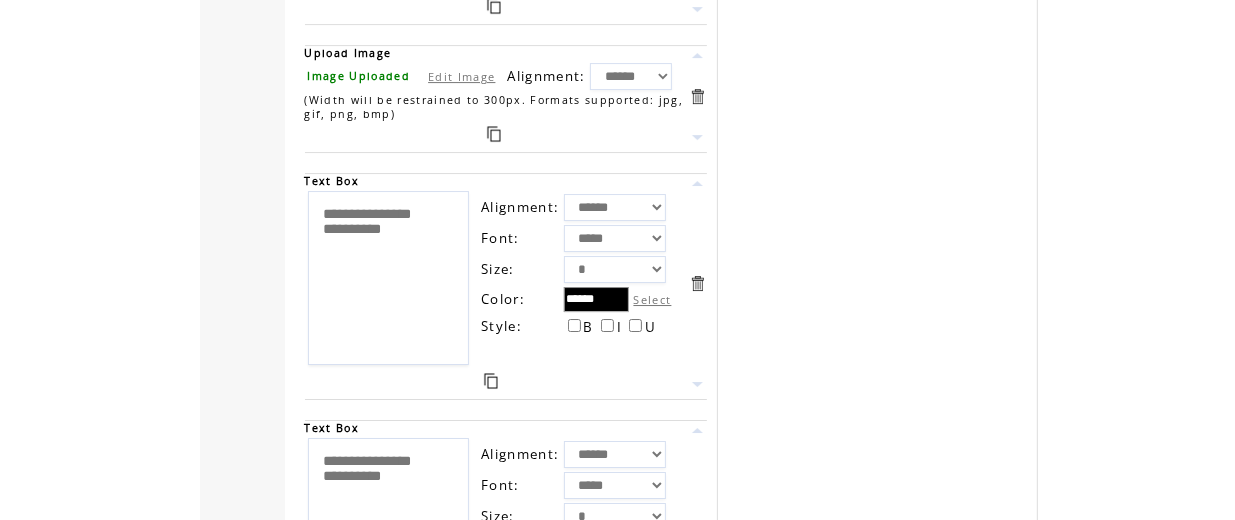 click at bounding box center [697, 137] 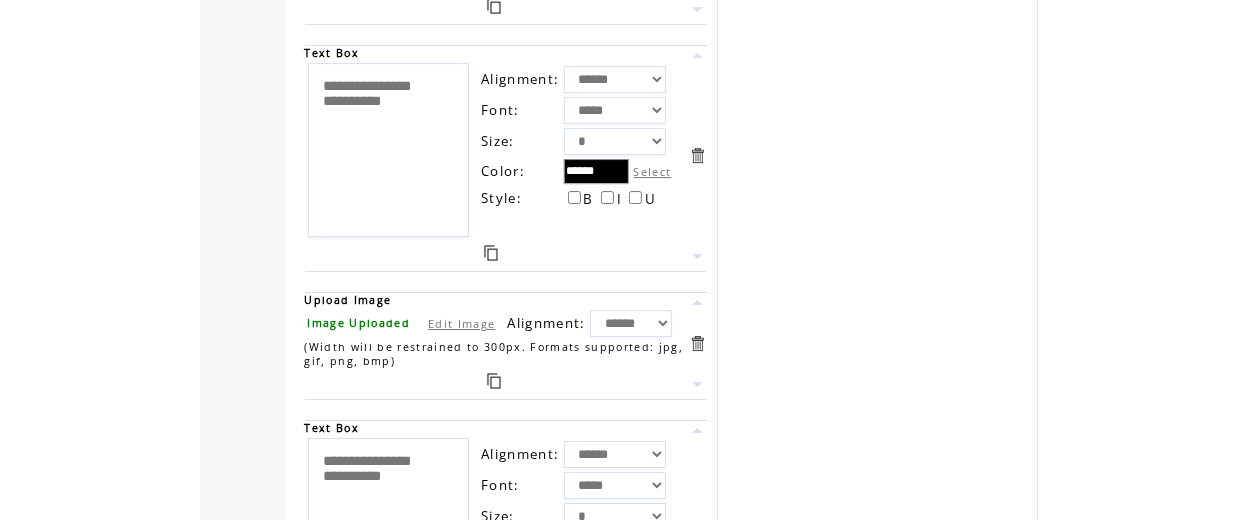 scroll, scrollTop: 5066, scrollLeft: 0, axis: vertical 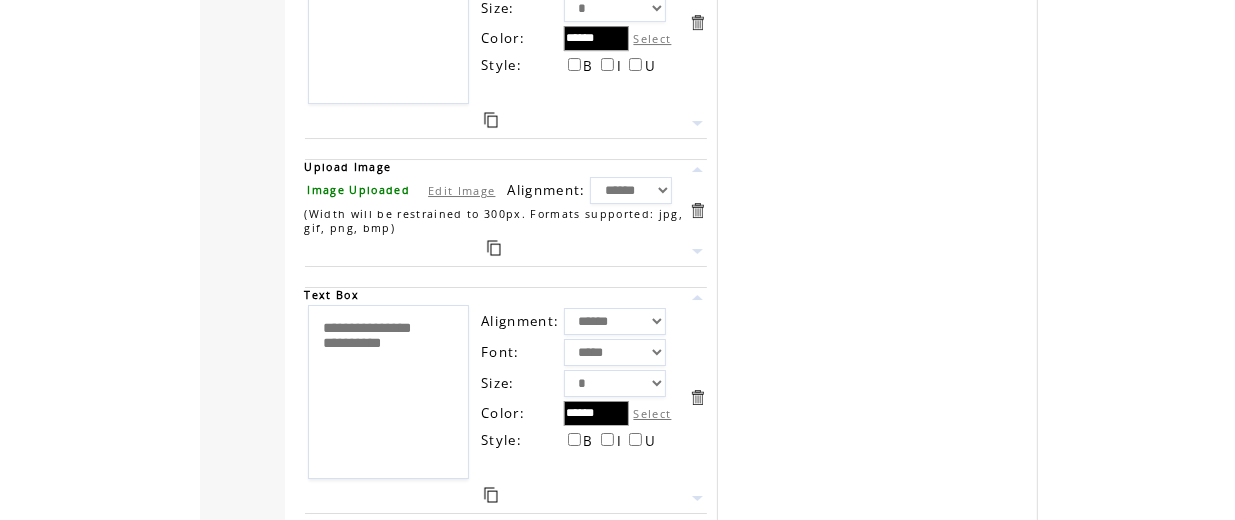 click on "Edit Image" at bounding box center [461, 190] 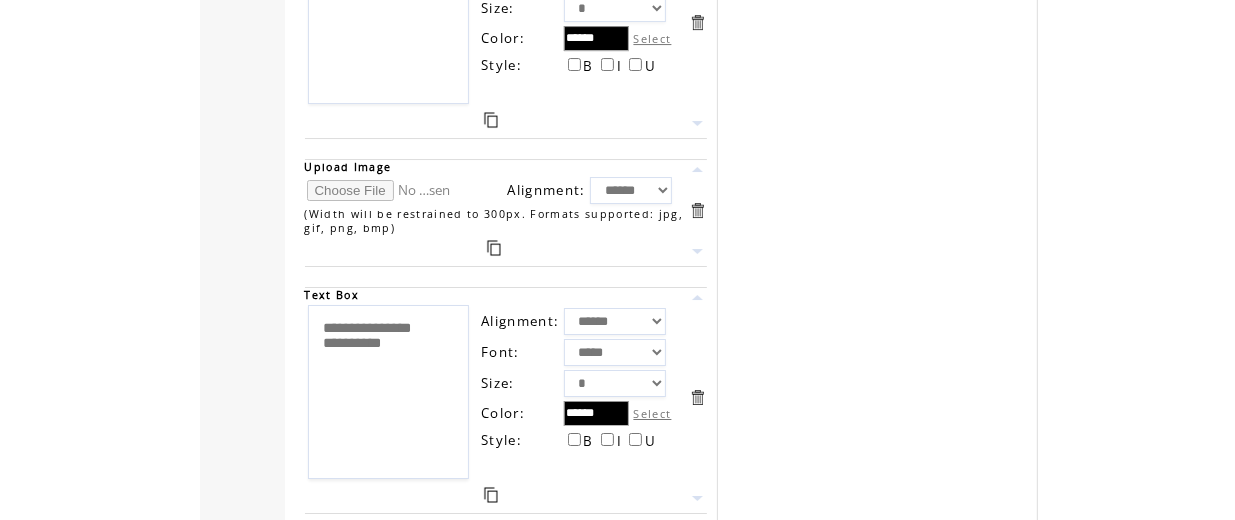 click at bounding box center (382, 190) 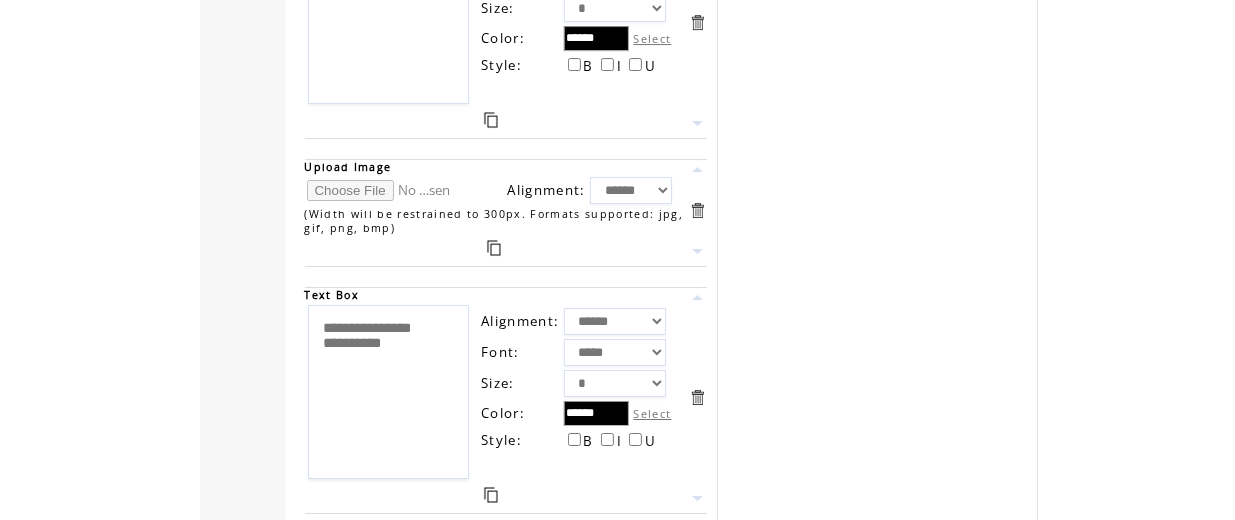 type on "**********" 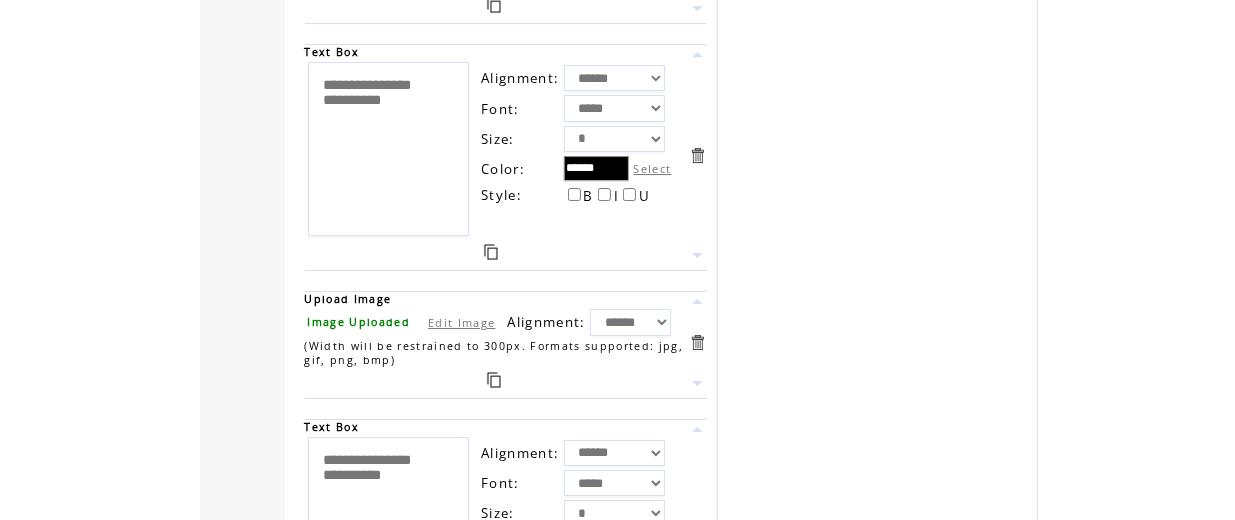 scroll, scrollTop: 5015, scrollLeft: 0, axis: vertical 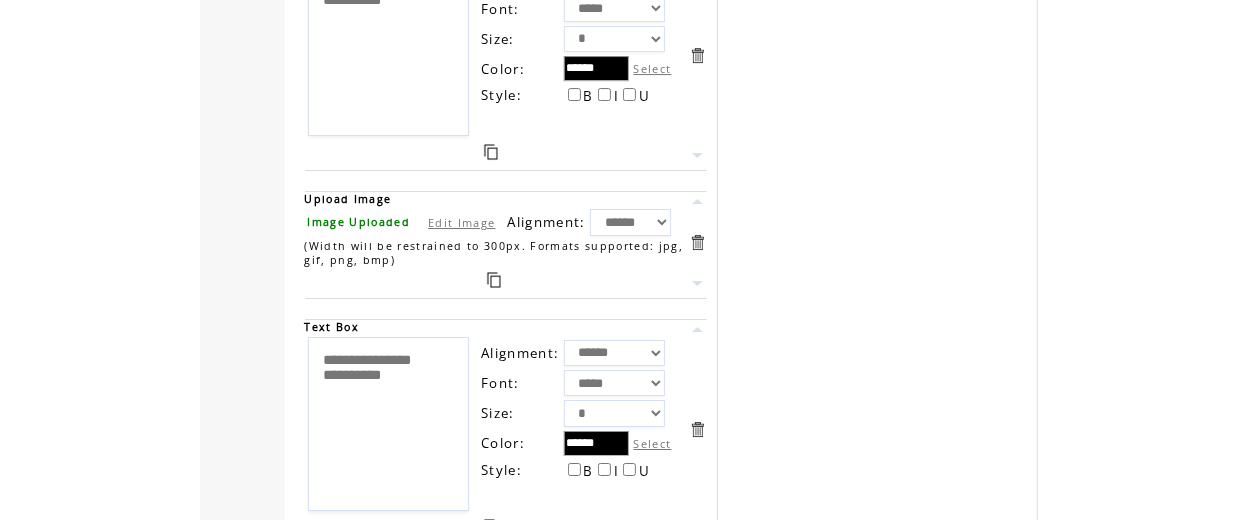 drag, startPoint x: 410, startPoint y: 386, endPoint x: 348, endPoint y: 345, distance: 74.330345 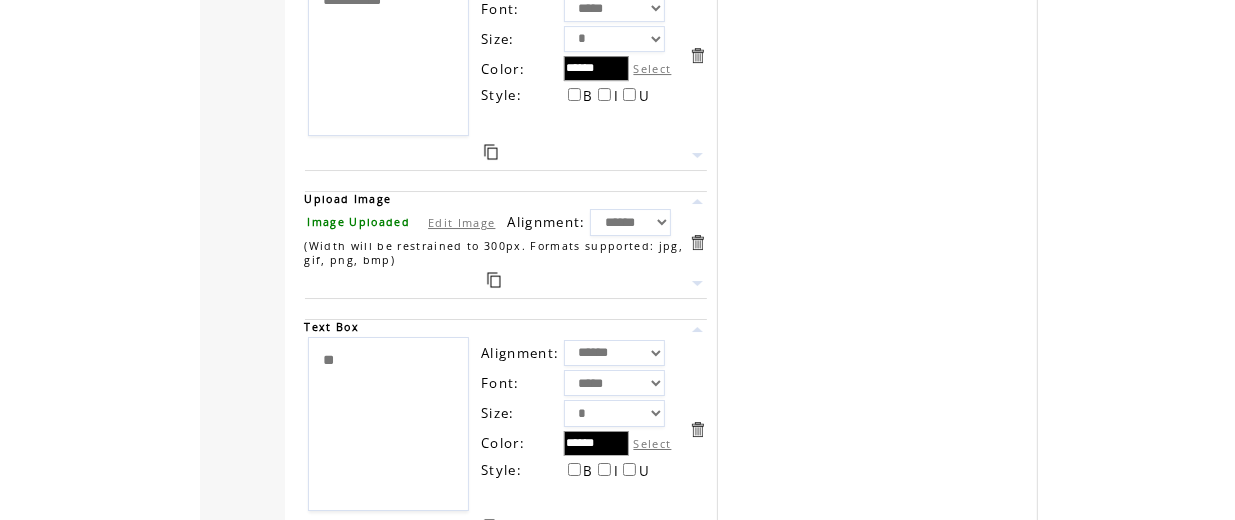 type on "*" 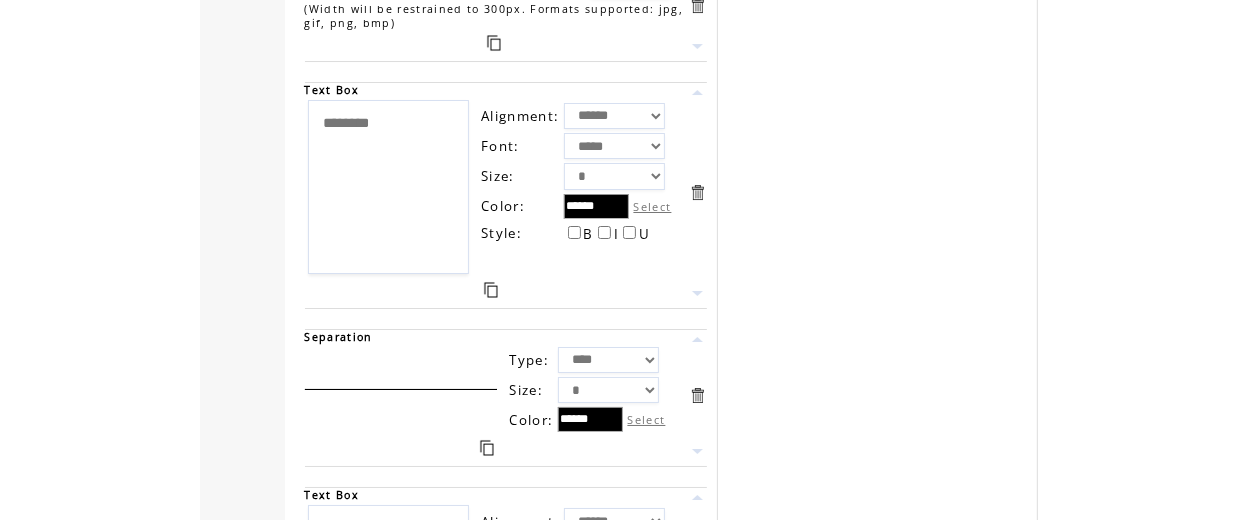 scroll, scrollTop: 5282, scrollLeft: 0, axis: vertical 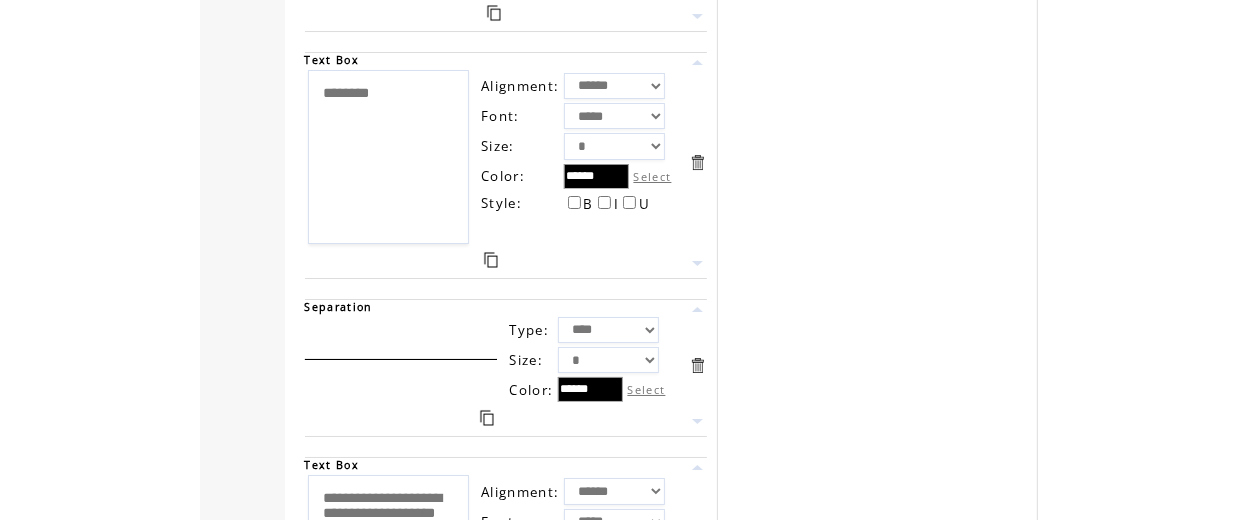 type on "*******" 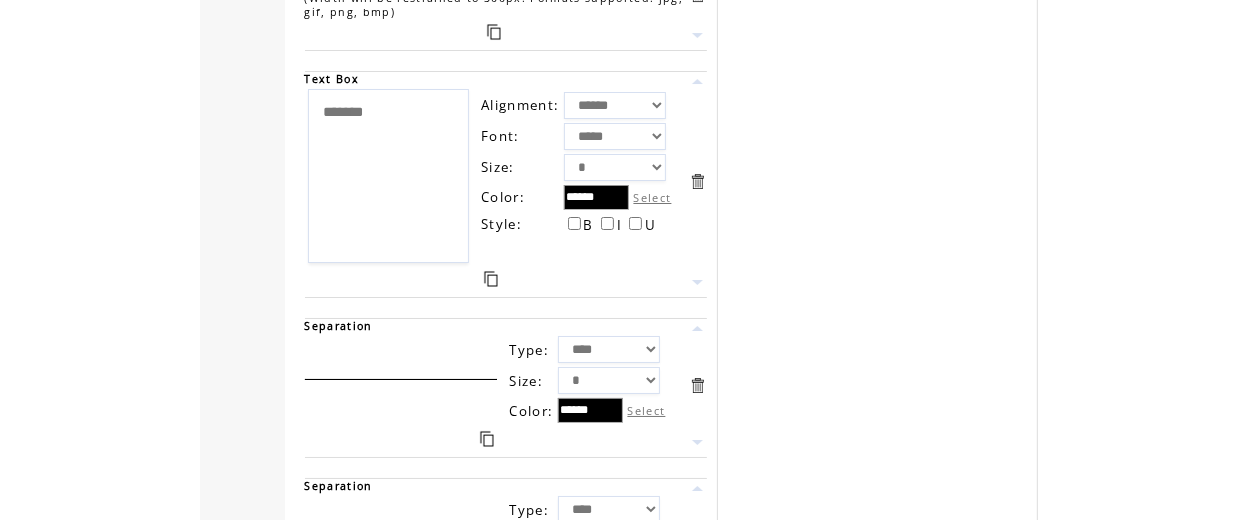 click at bounding box center (697, 328) 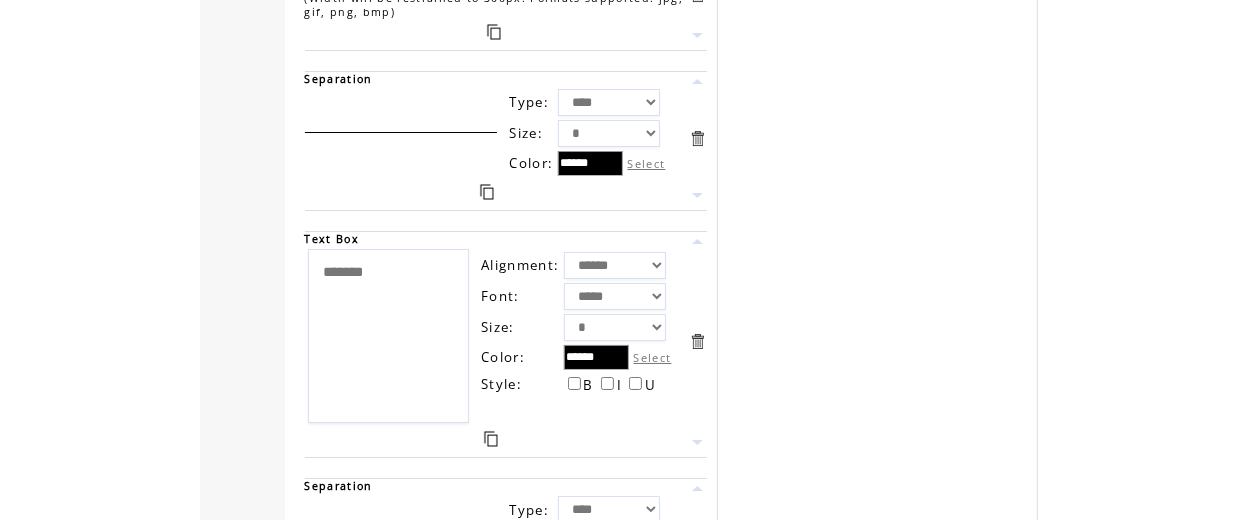 scroll, scrollTop: 5015, scrollLeft: 0, axis: vertical 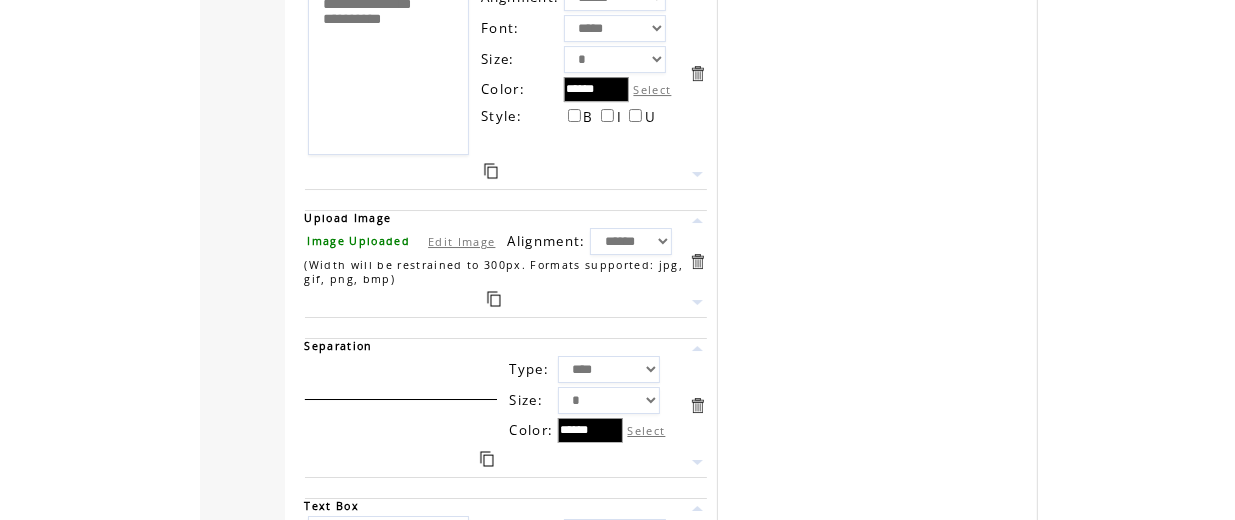click at bounding box center (697, 348) 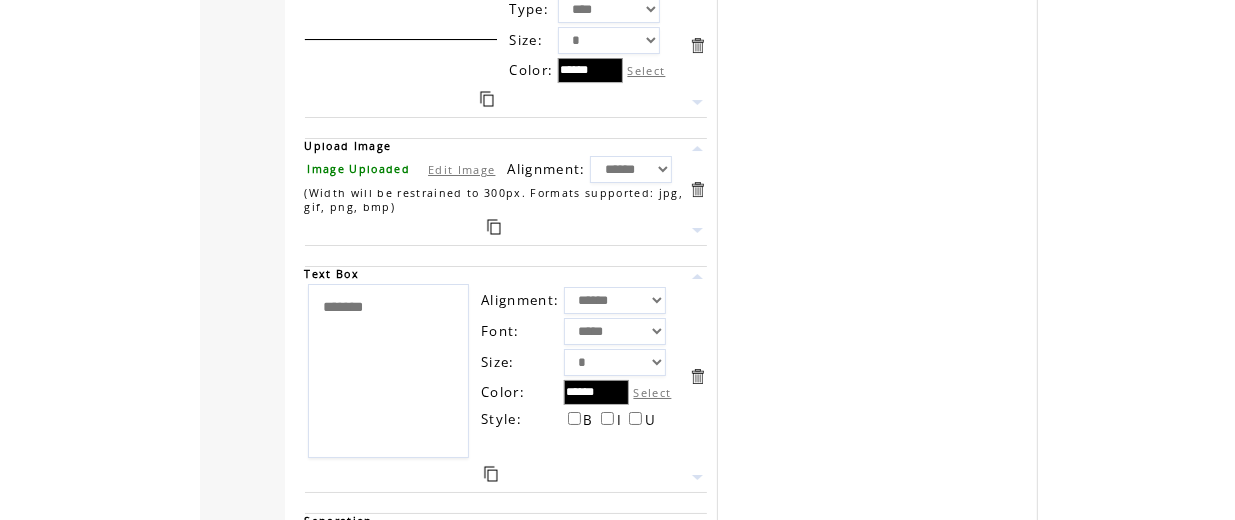 scroll, scrollTop: 5282, scrollLeft: 0, axis: vertical 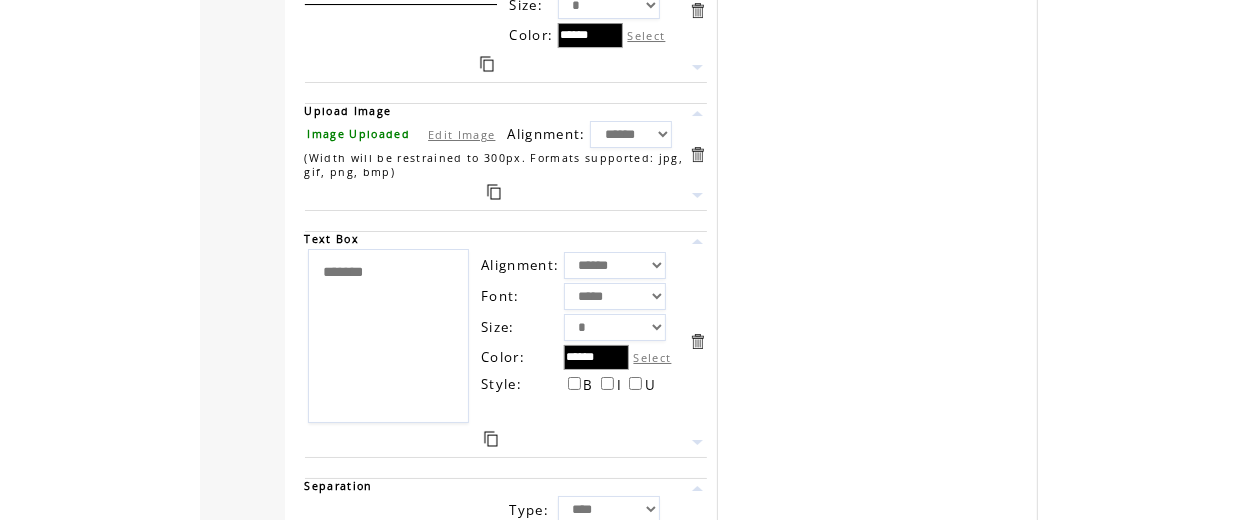 click on "*******" at bounding box center (389, 336) 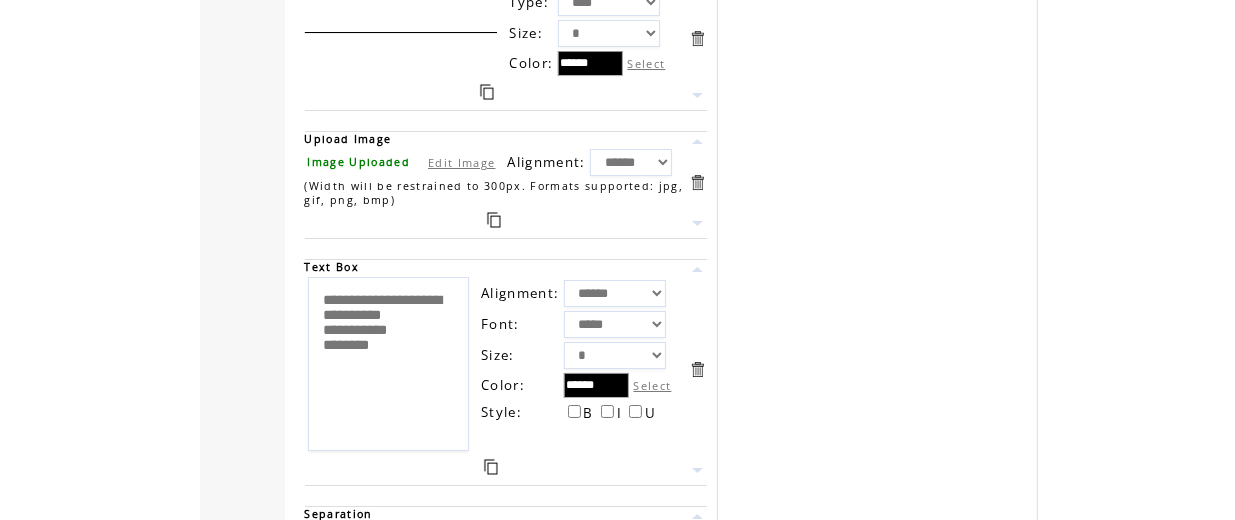 scroll, scrollTop: 5149, scrollLeft: 0, axis: vertical 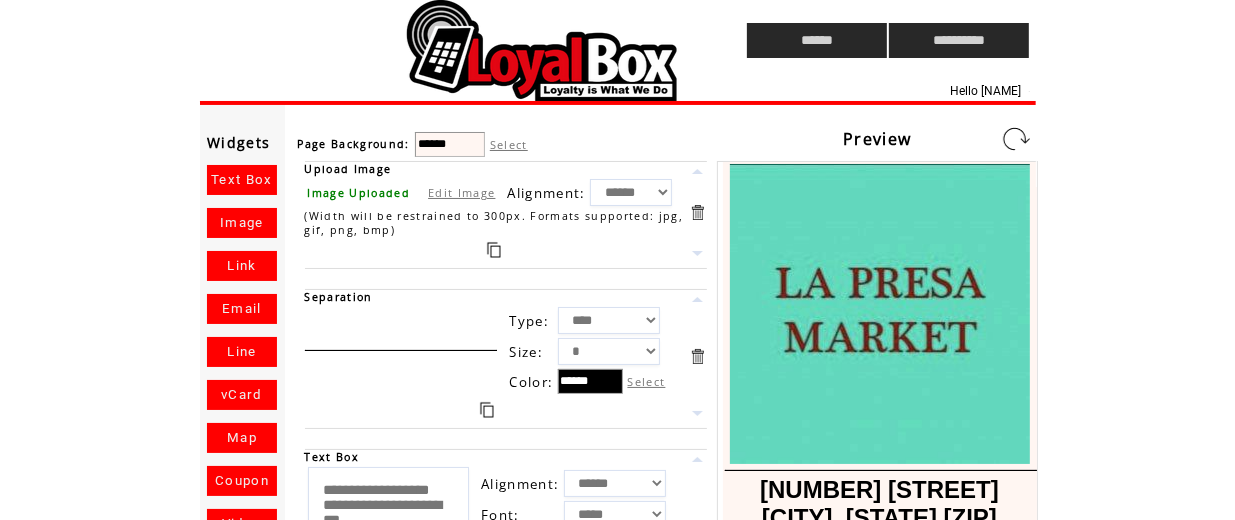 type on "**********" 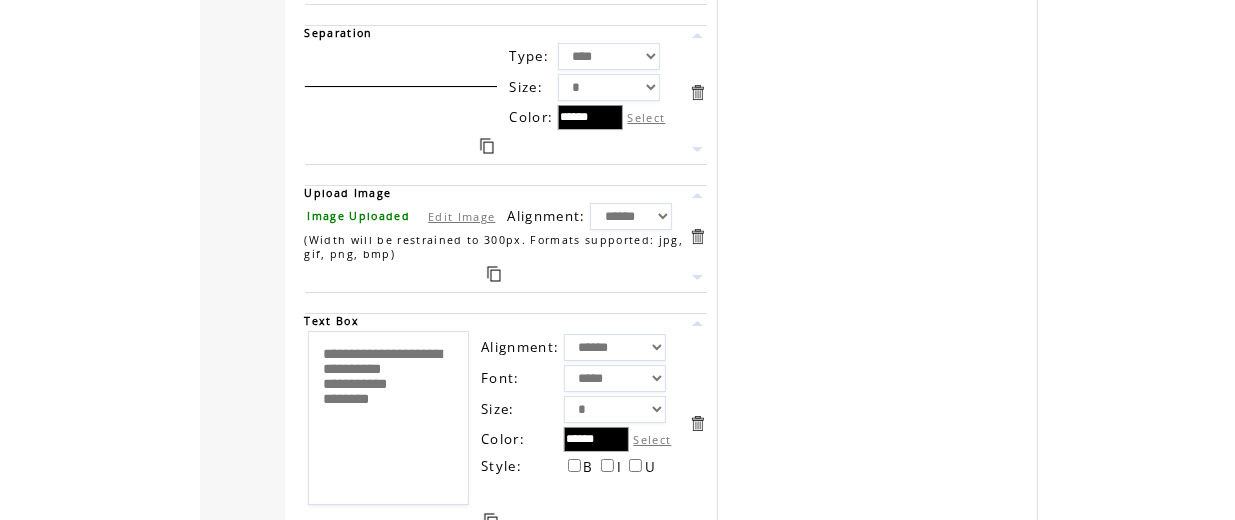 scroll, scrollTop: 5707, scrollLeft: 0, axis: vertical 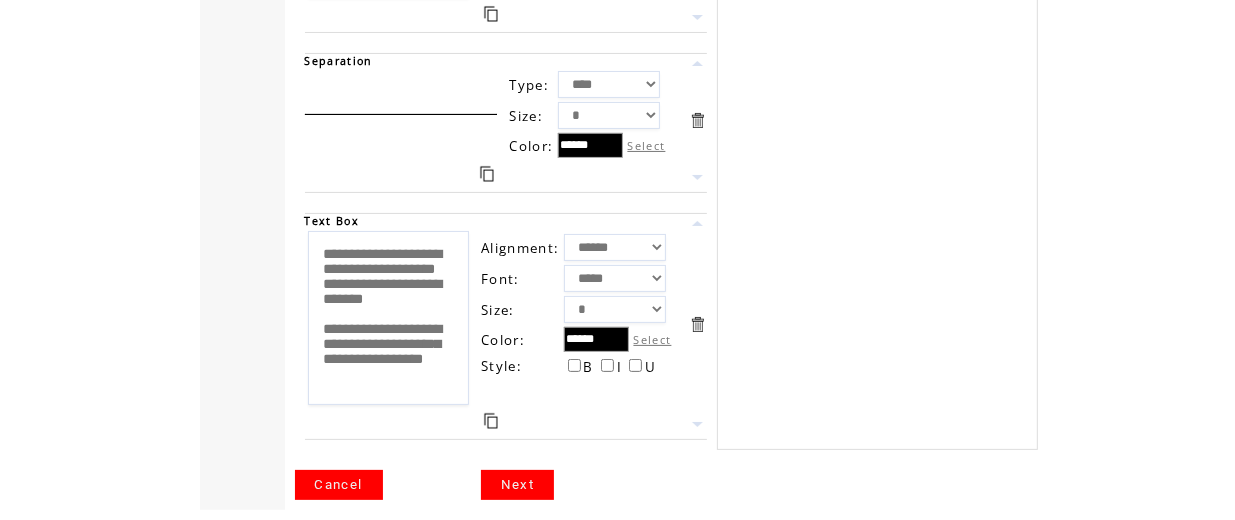 click on "Next" at bounding box center [517, 485] 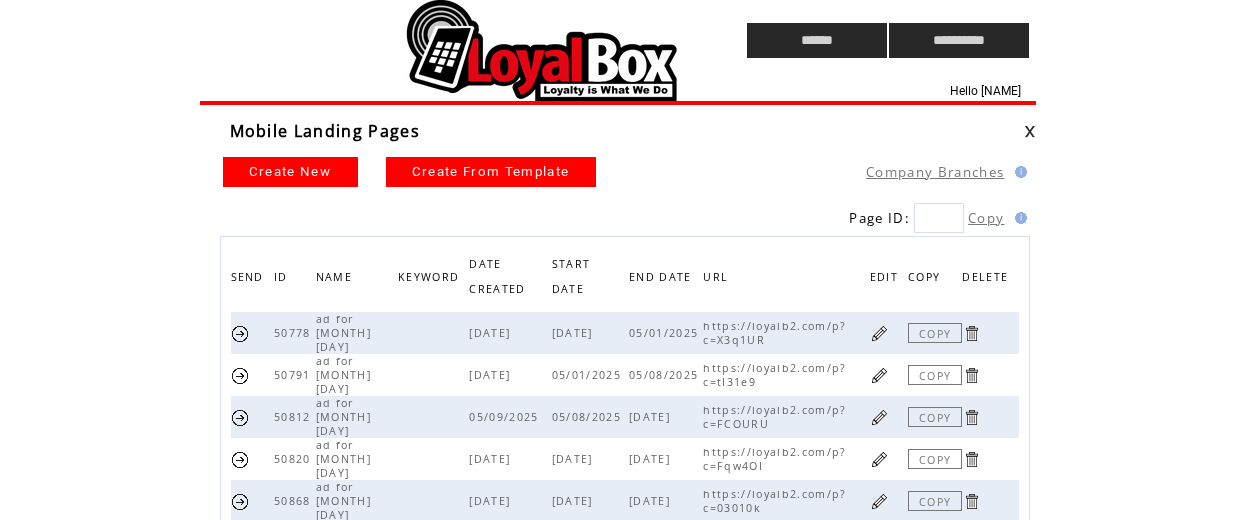 scroll, scrollTop: 0, scrollLeft: 0, axis: both 